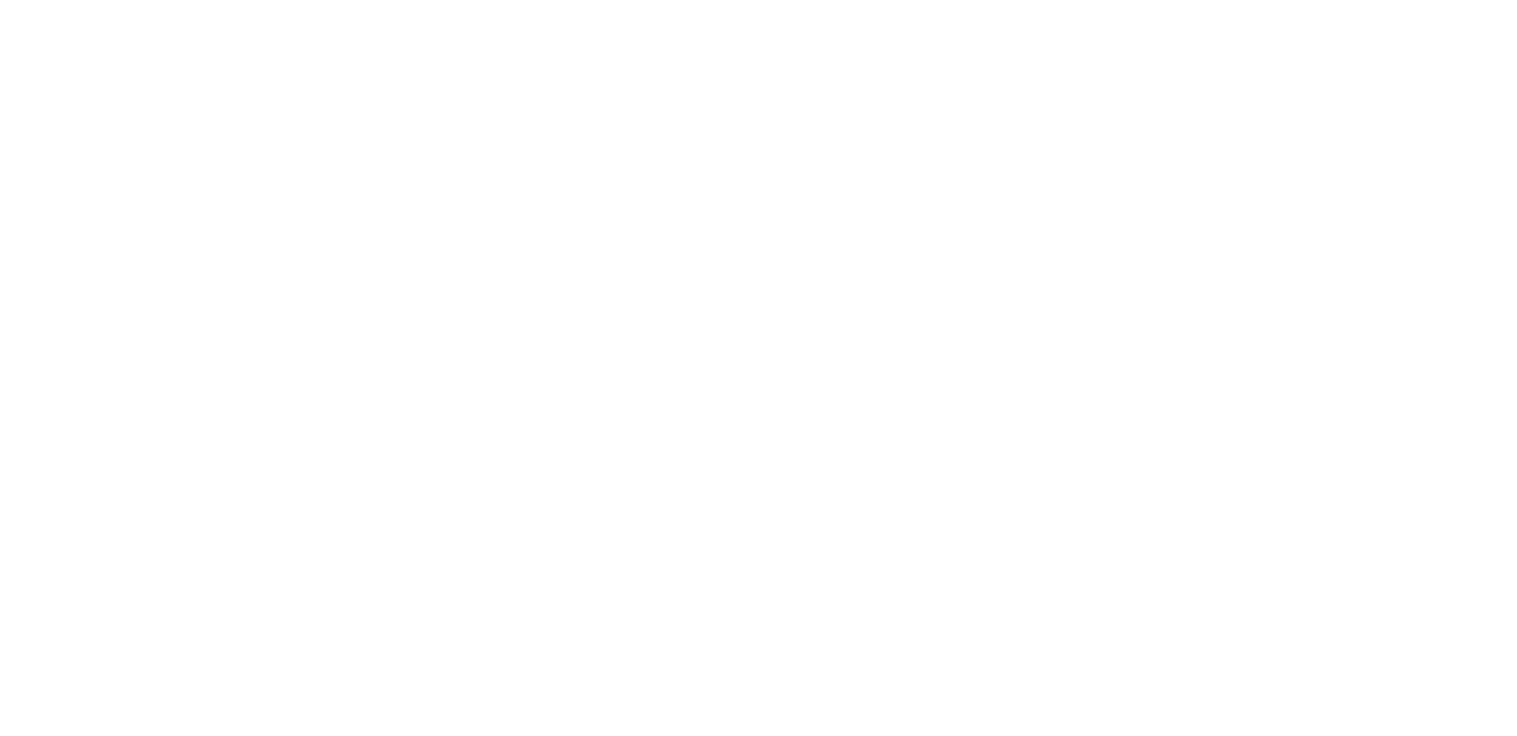 scroll, scrollTop: 0, scrollLeft: 0, axis: both 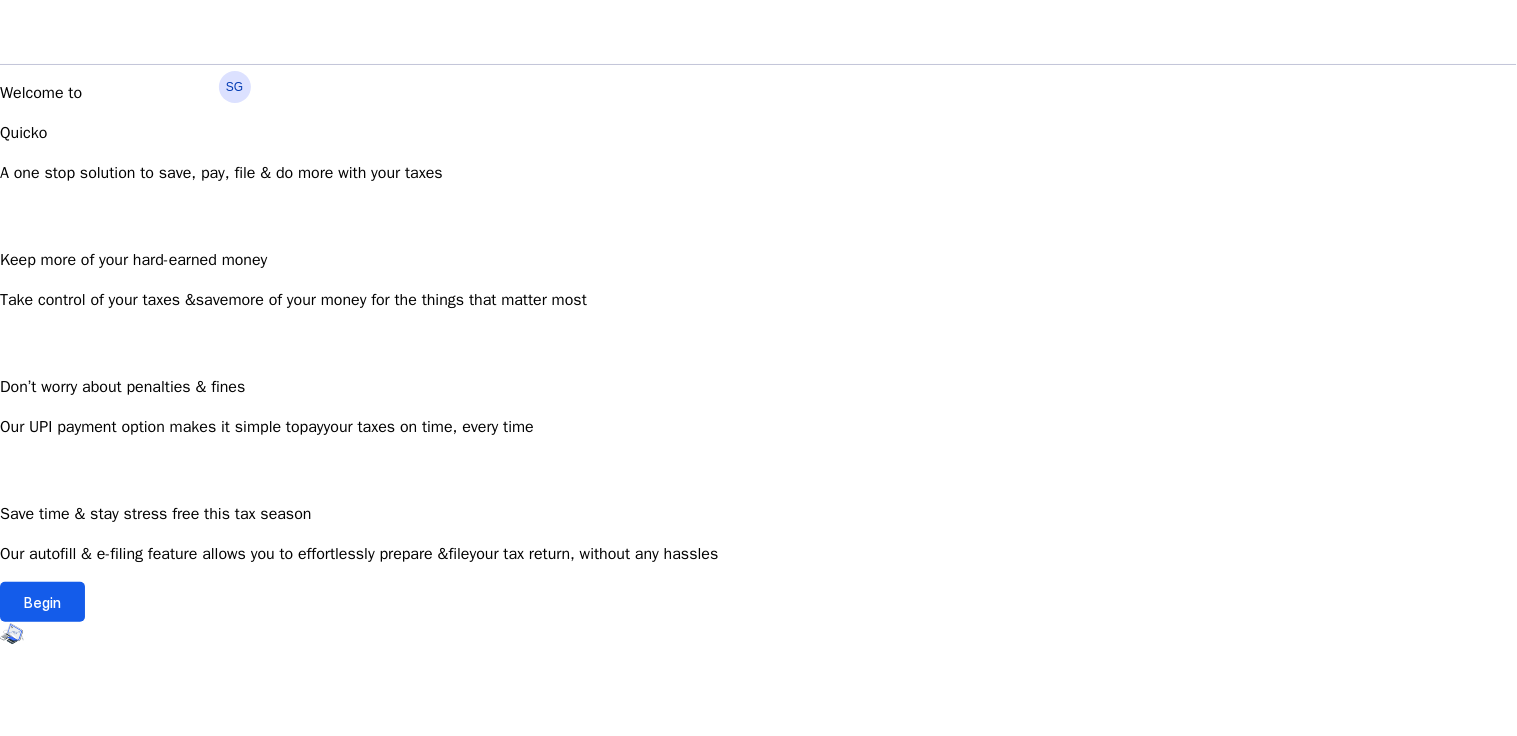 click on "Begin" at bounding box center (42, 602) 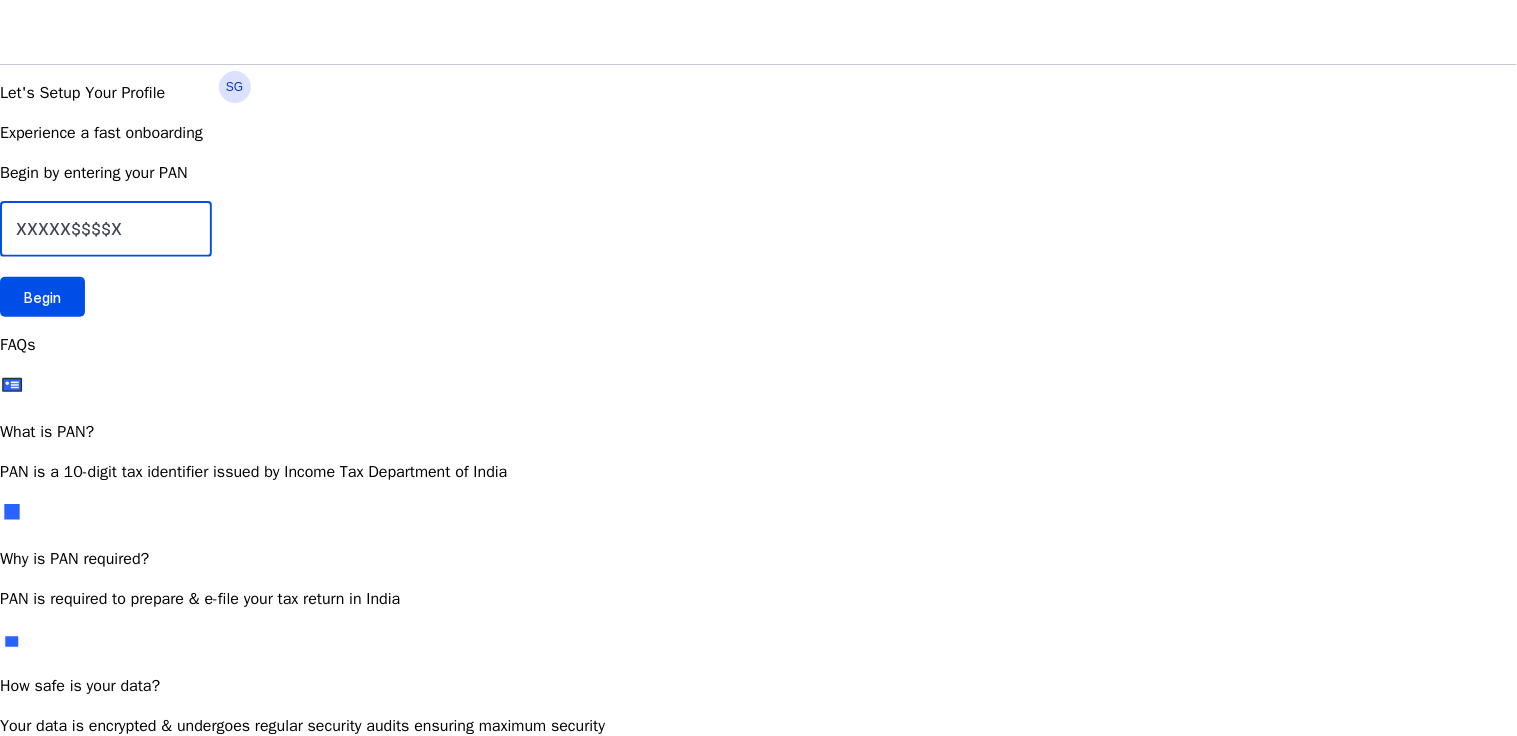 click at bounding box center [106, 229] 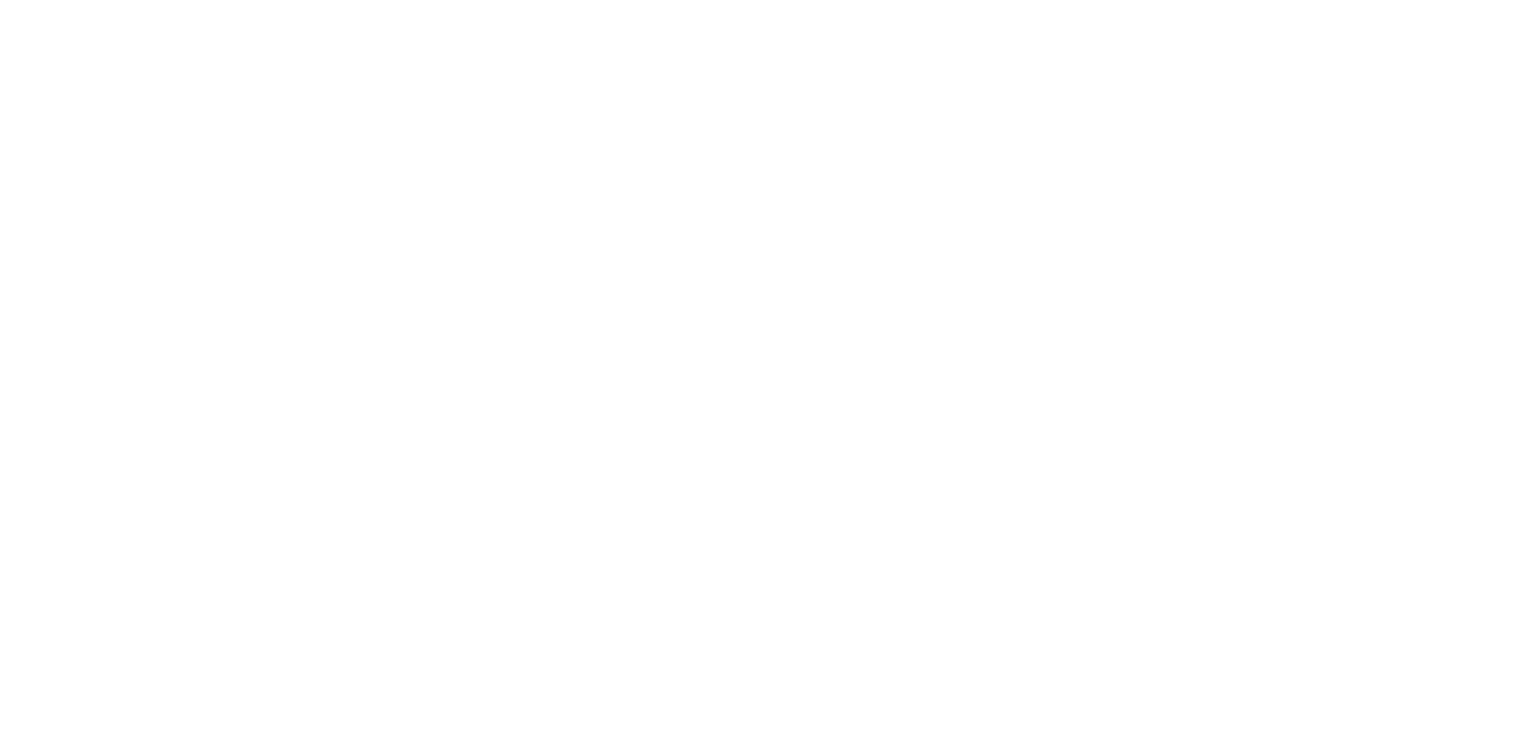 scroll, scrollTop: 0, scrollLeft: 0, axis: both 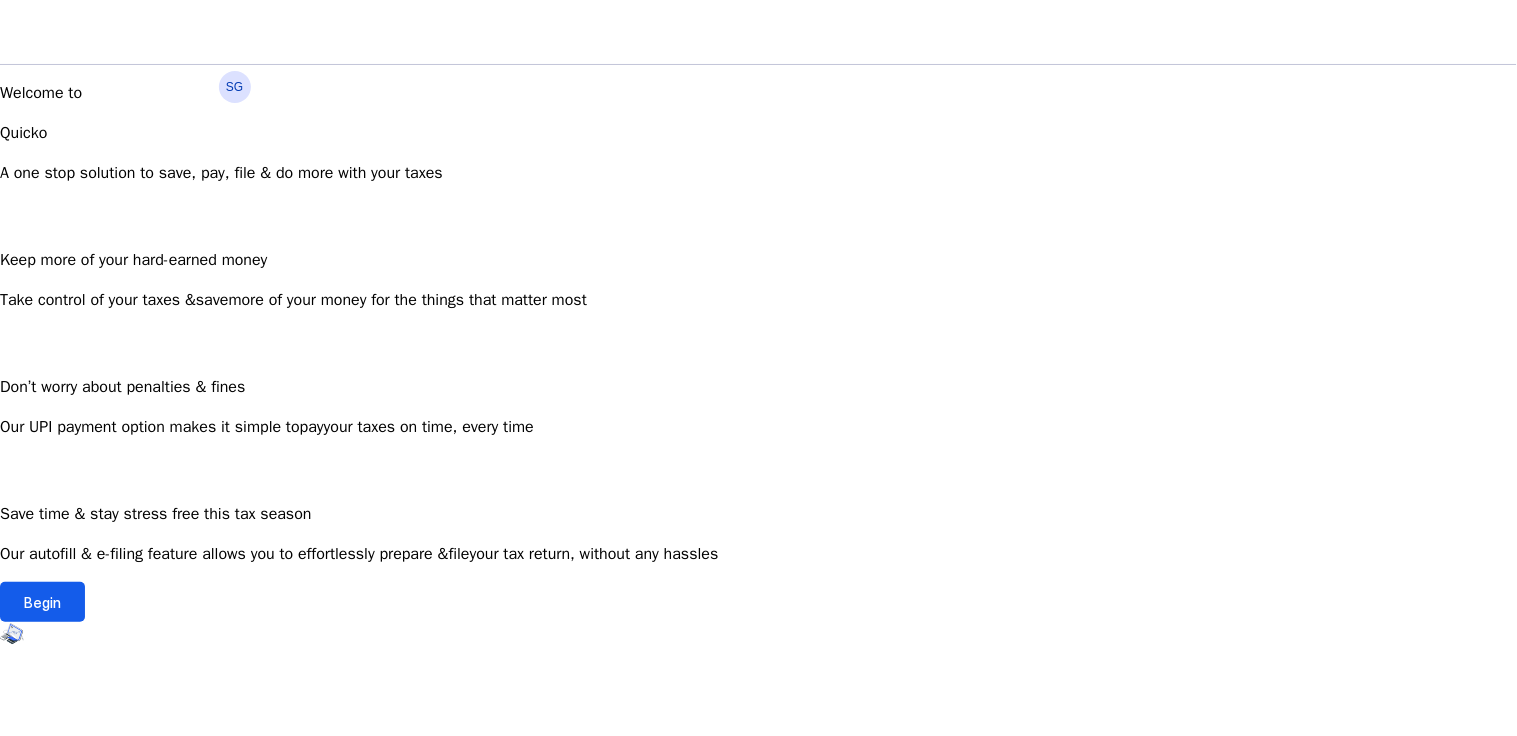 click at bounding box center (42, 602) 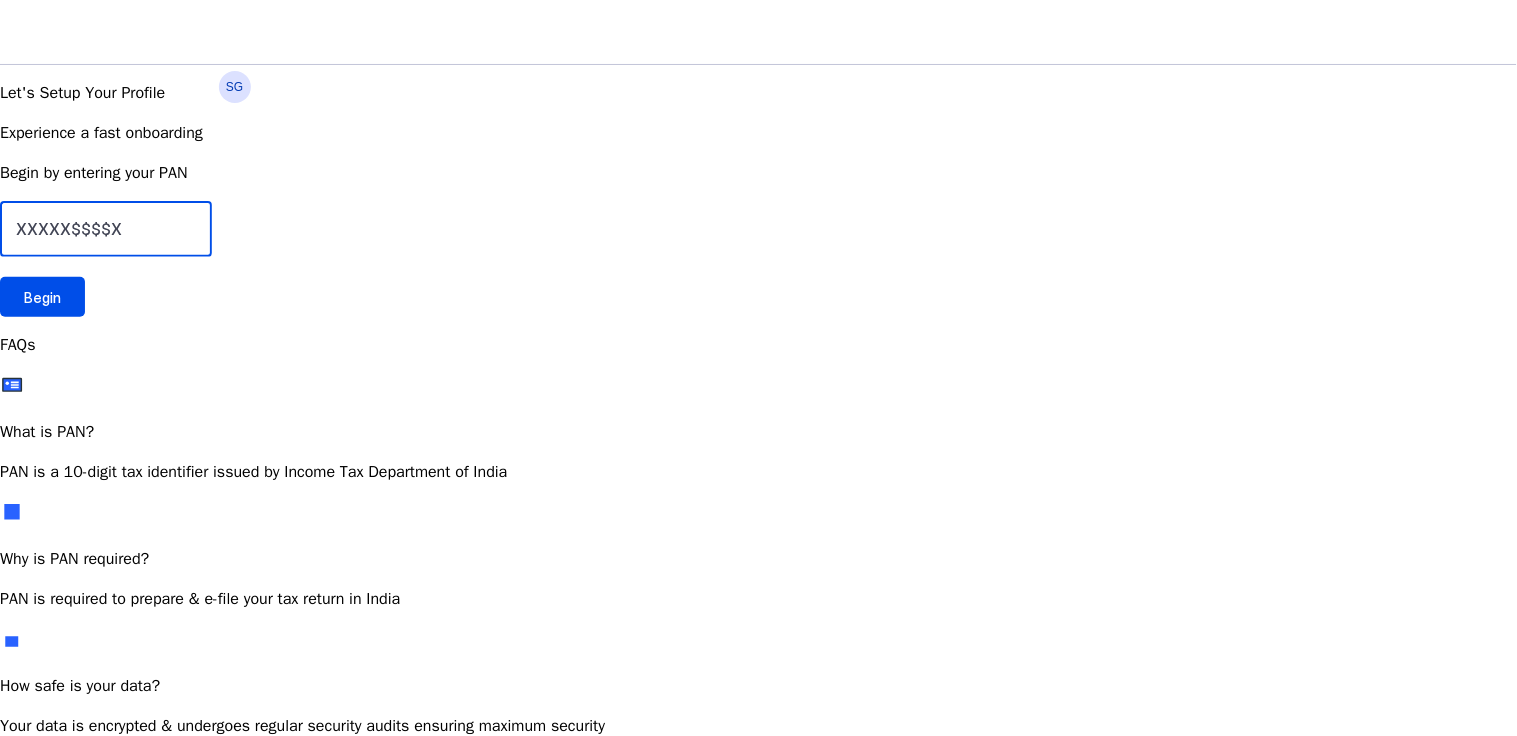 click at bounding box center [106, 229] 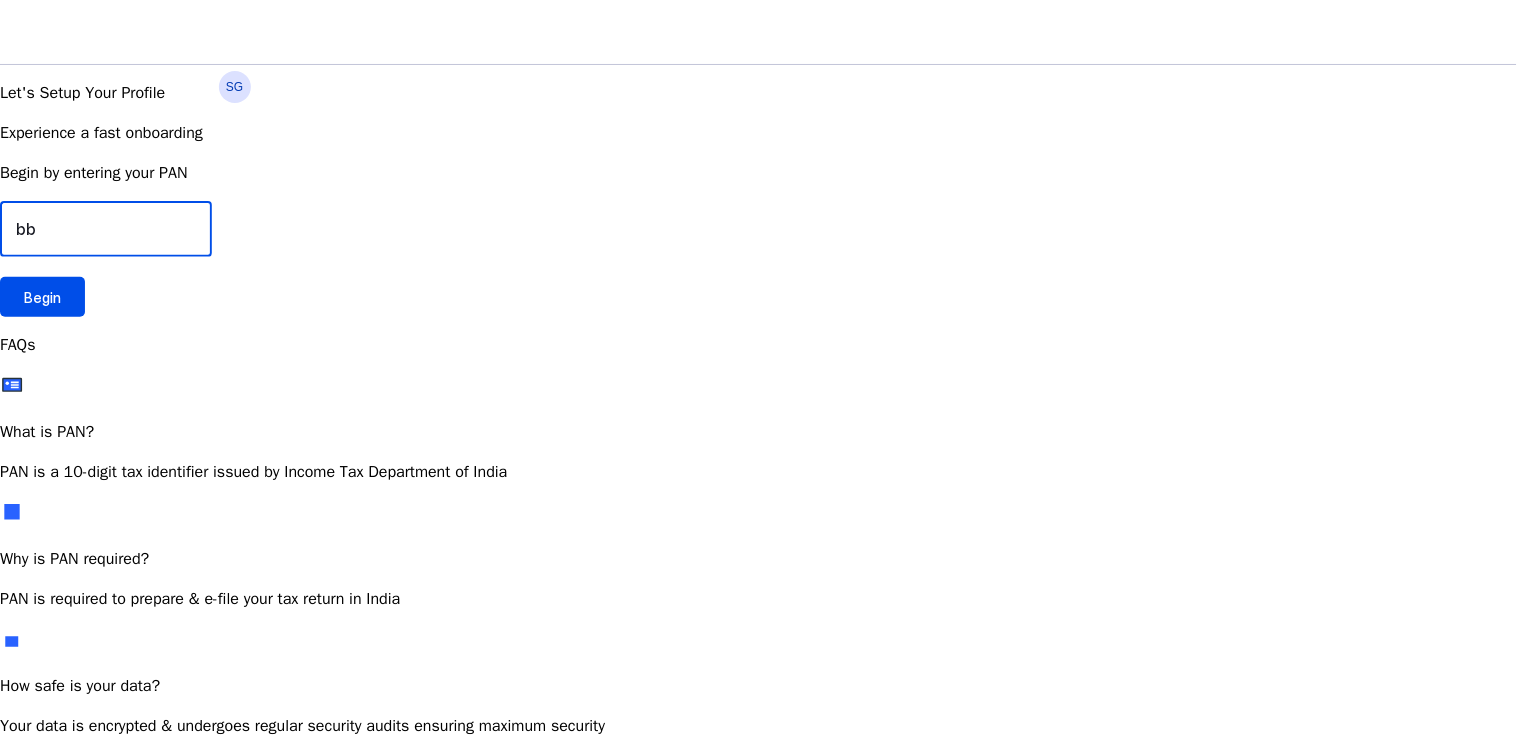type on "[DOCUMENT_ID]" 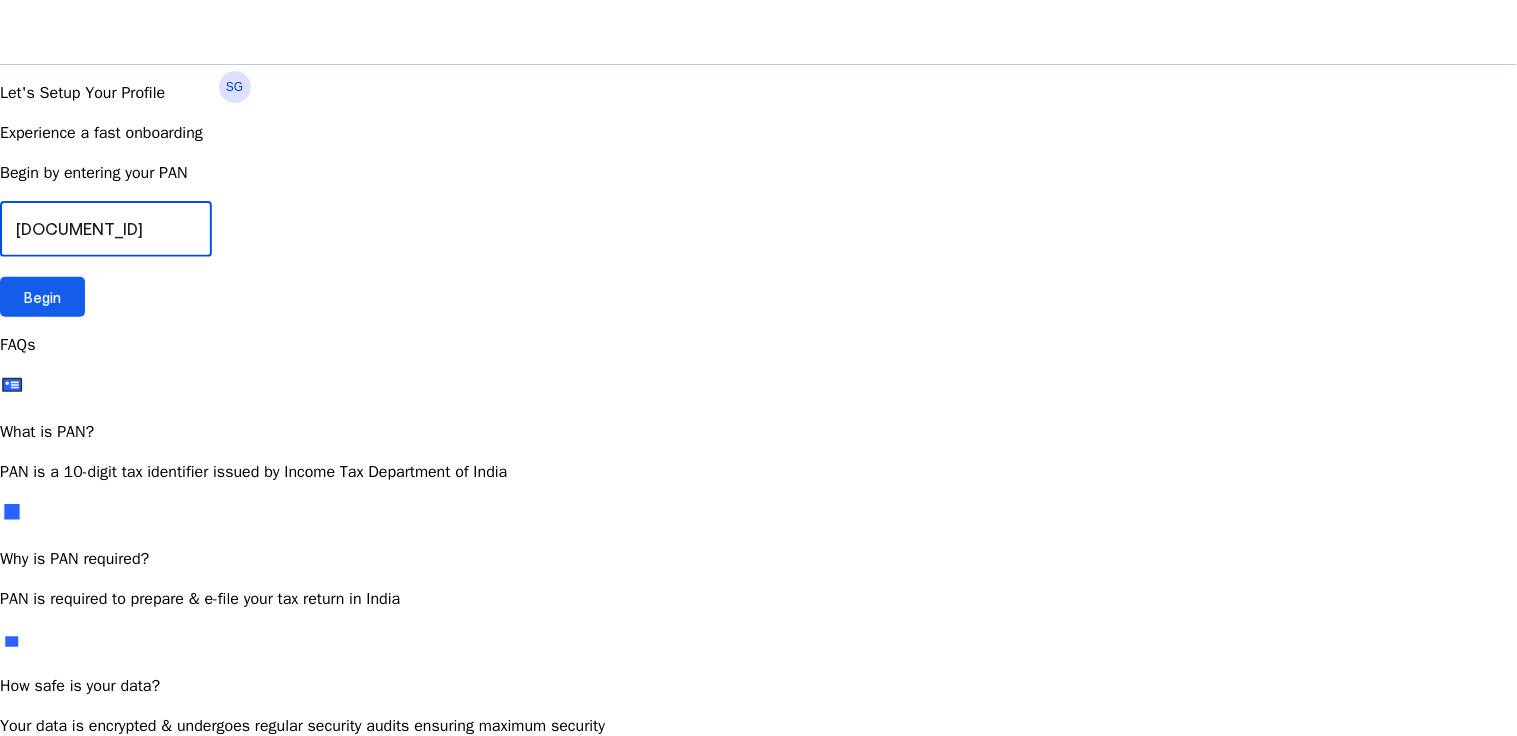 click on "Begin" at bounding box center [42, 297] 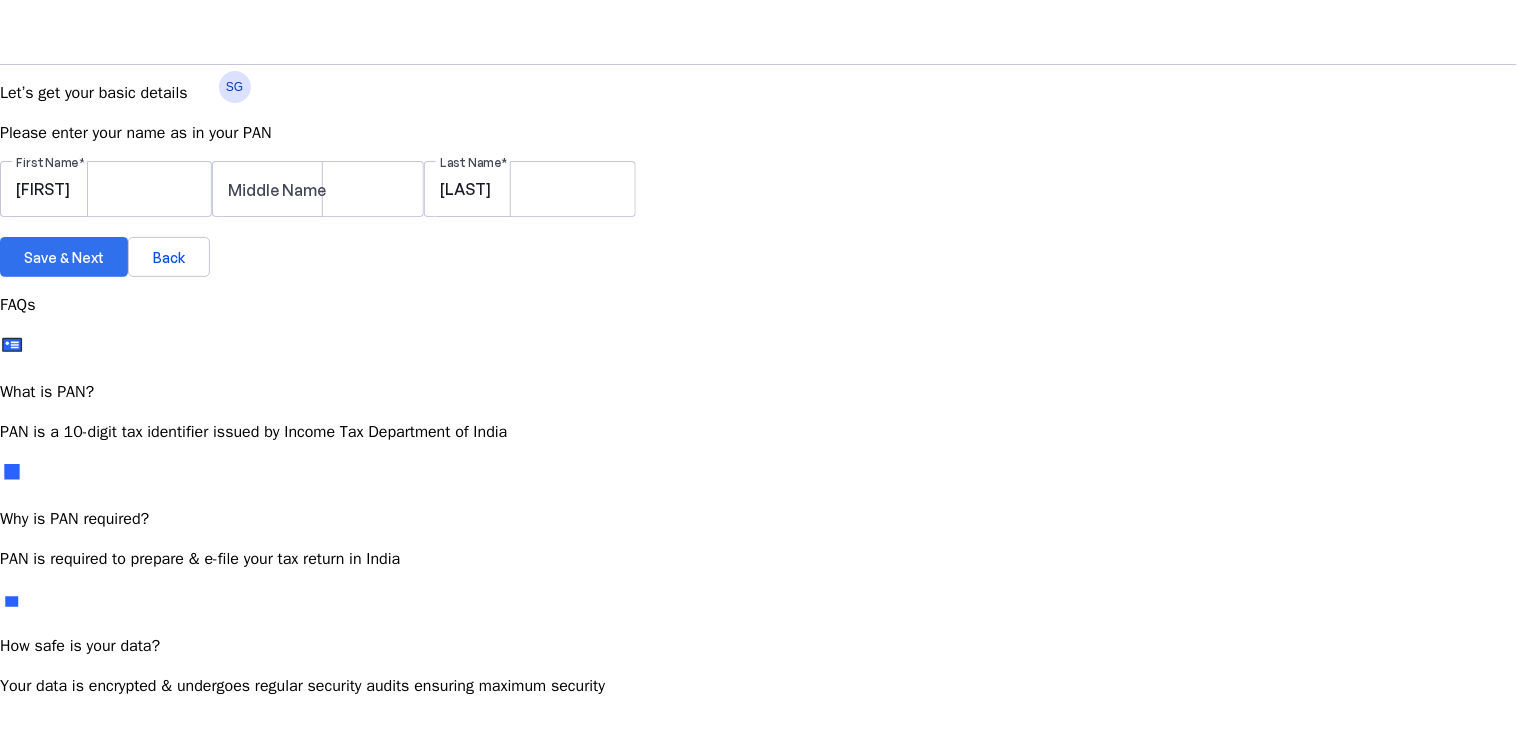 click on "Save & Next" at bounding box center [64, 257] 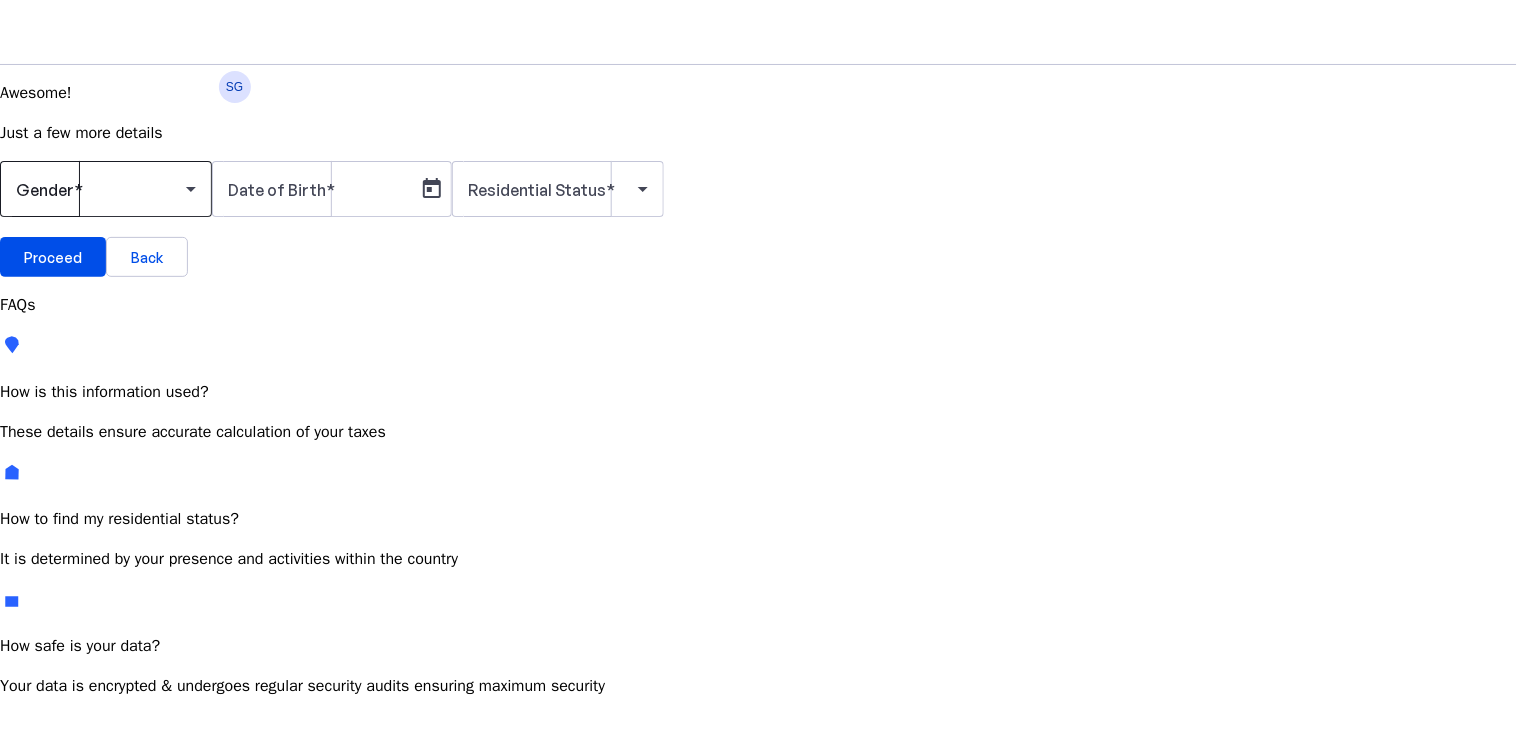 click at bounding box center [101, 189] 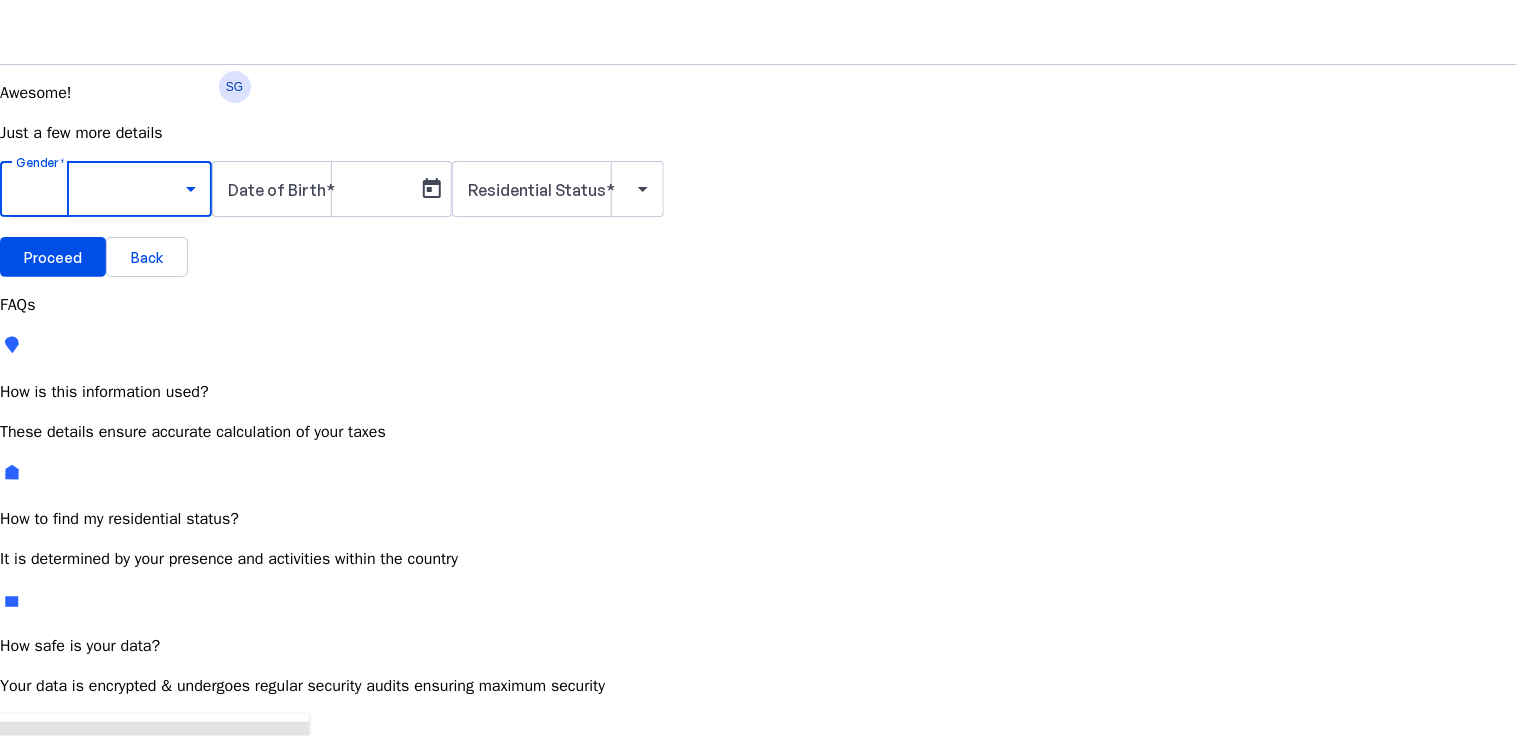 click on "Male" at bounding box center [154, 746] 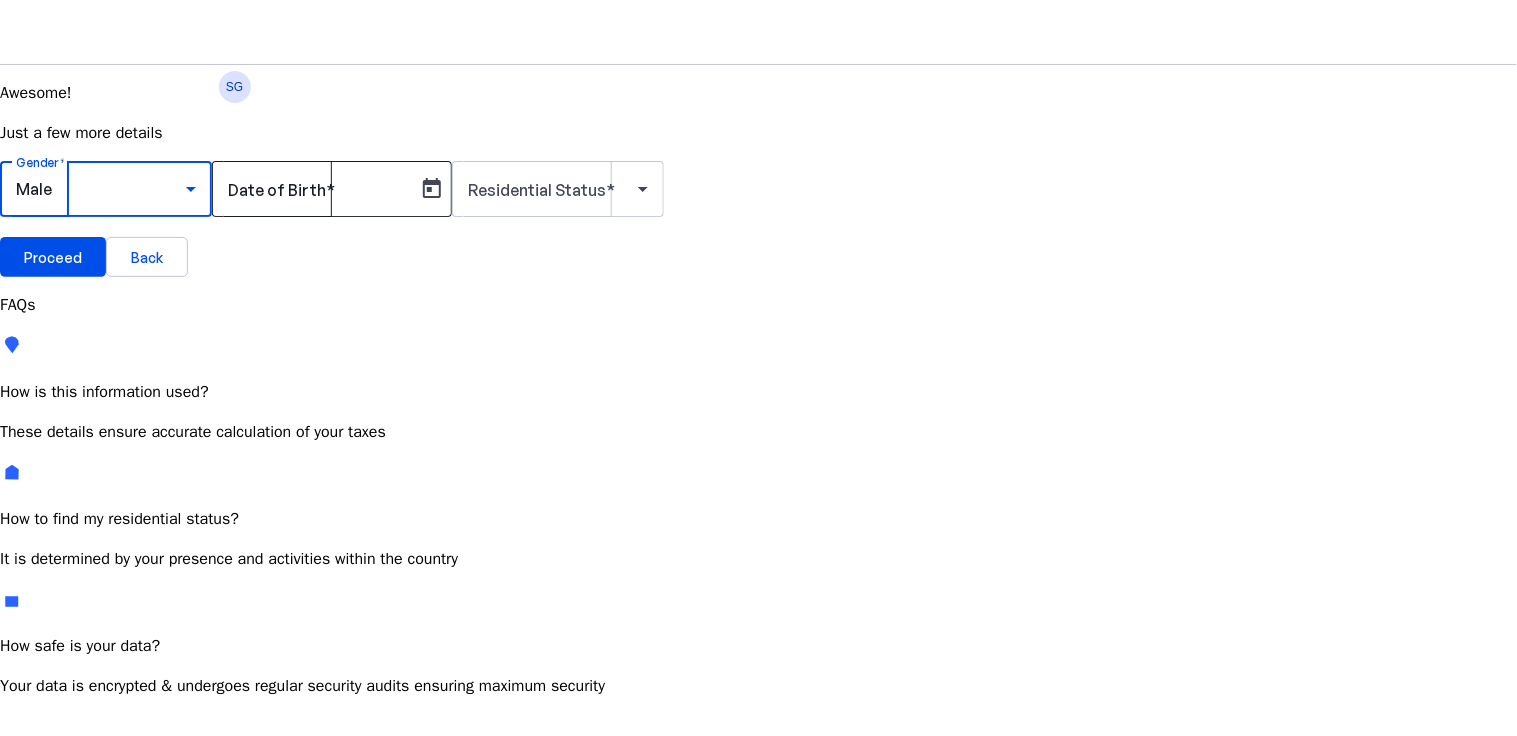 click on "Date of Birth" at bounding box center (277, 190) 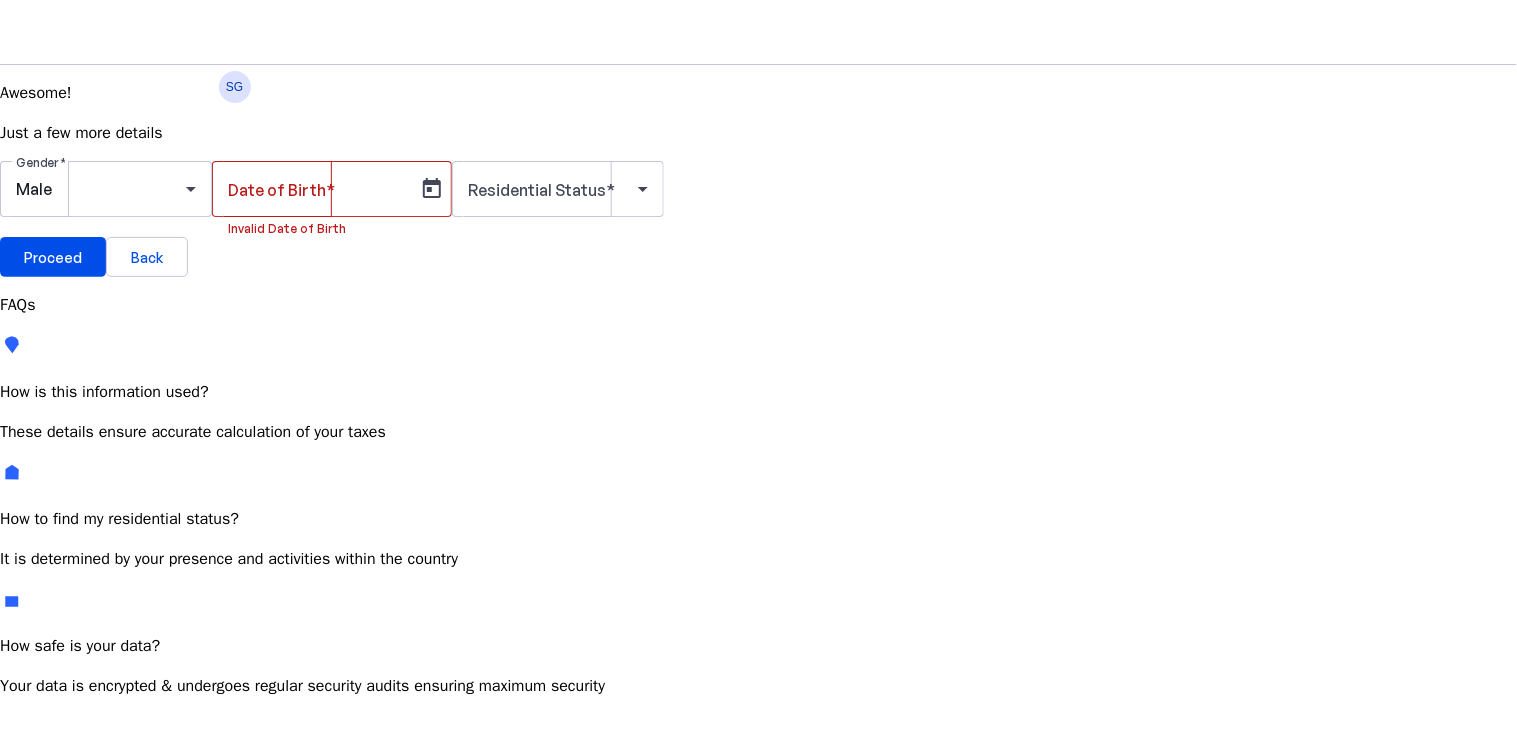 click on "Gender Male Date of Birth [INVALID_DATE] Date of Birth Residential Status" at bounding box center [758, 199] 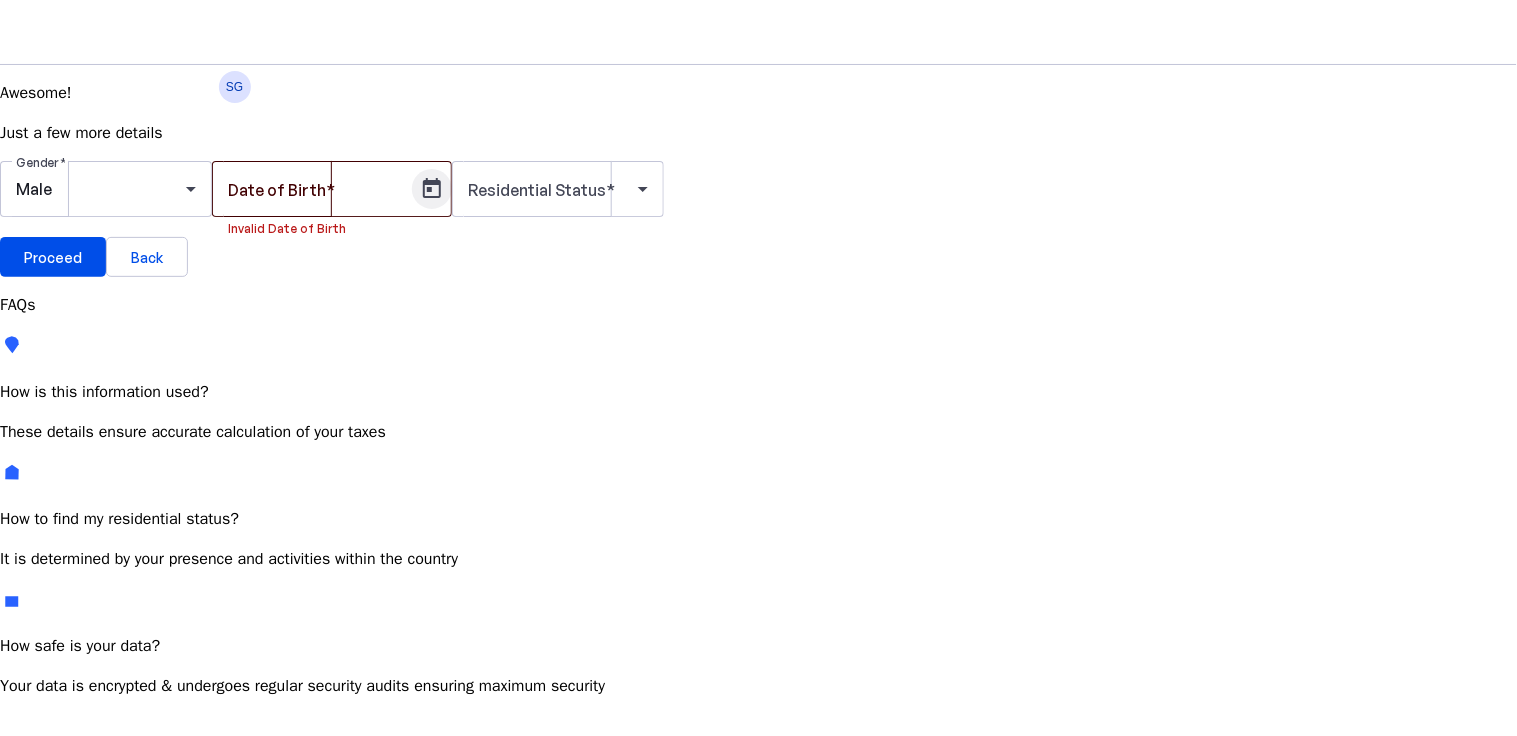 click at bounding box center [432, 189] 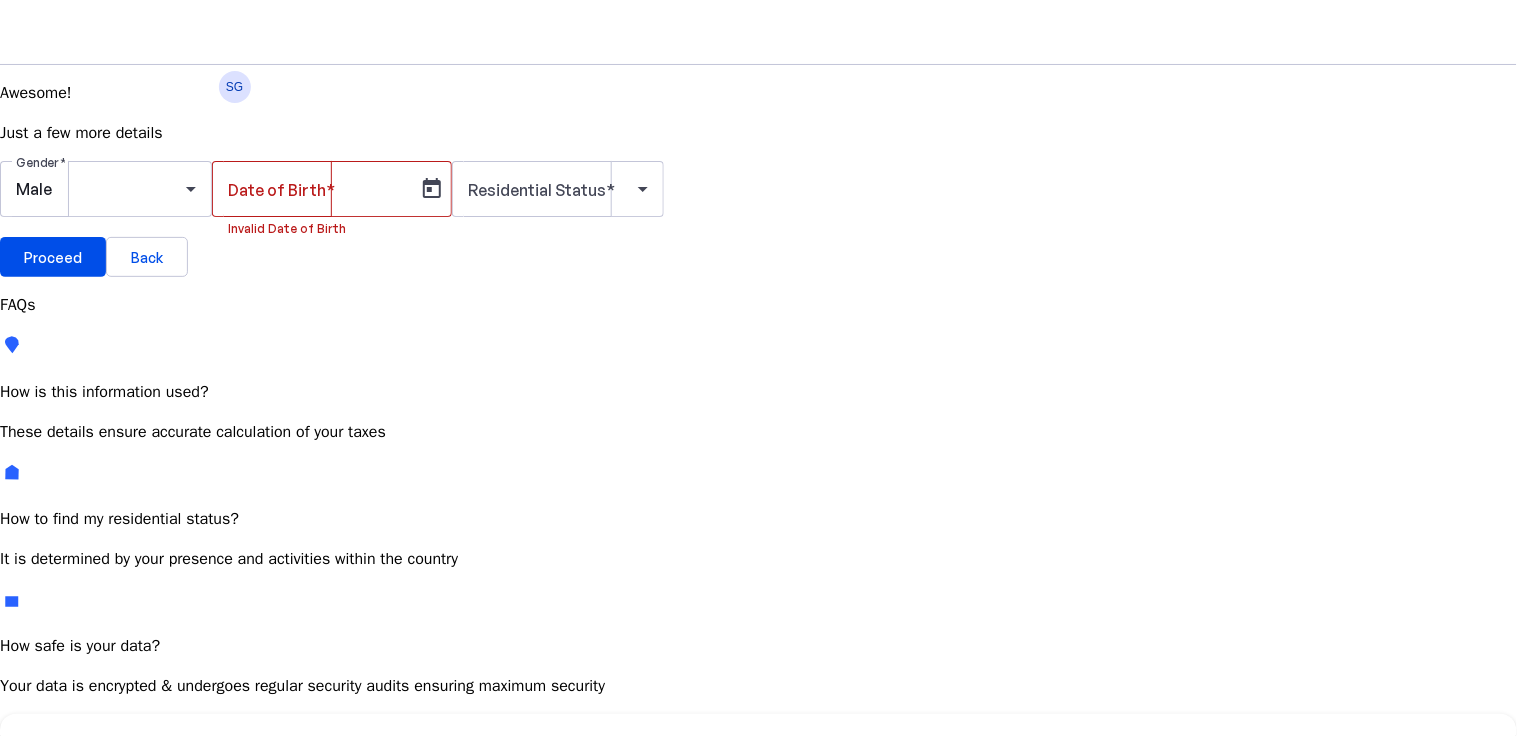 click on "JUL 2025" at bounding box center (116, 755) 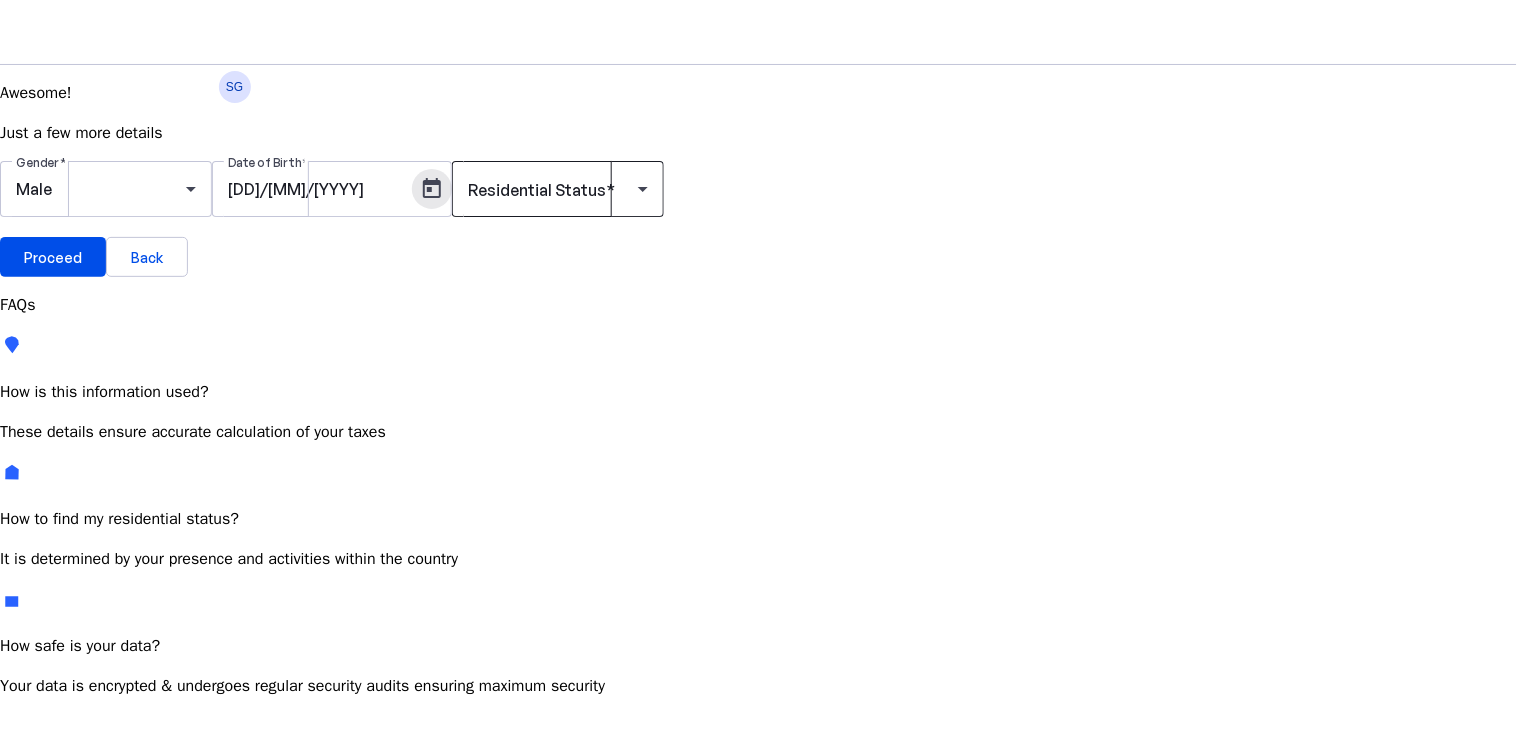 click at bounding box center (558, 189) 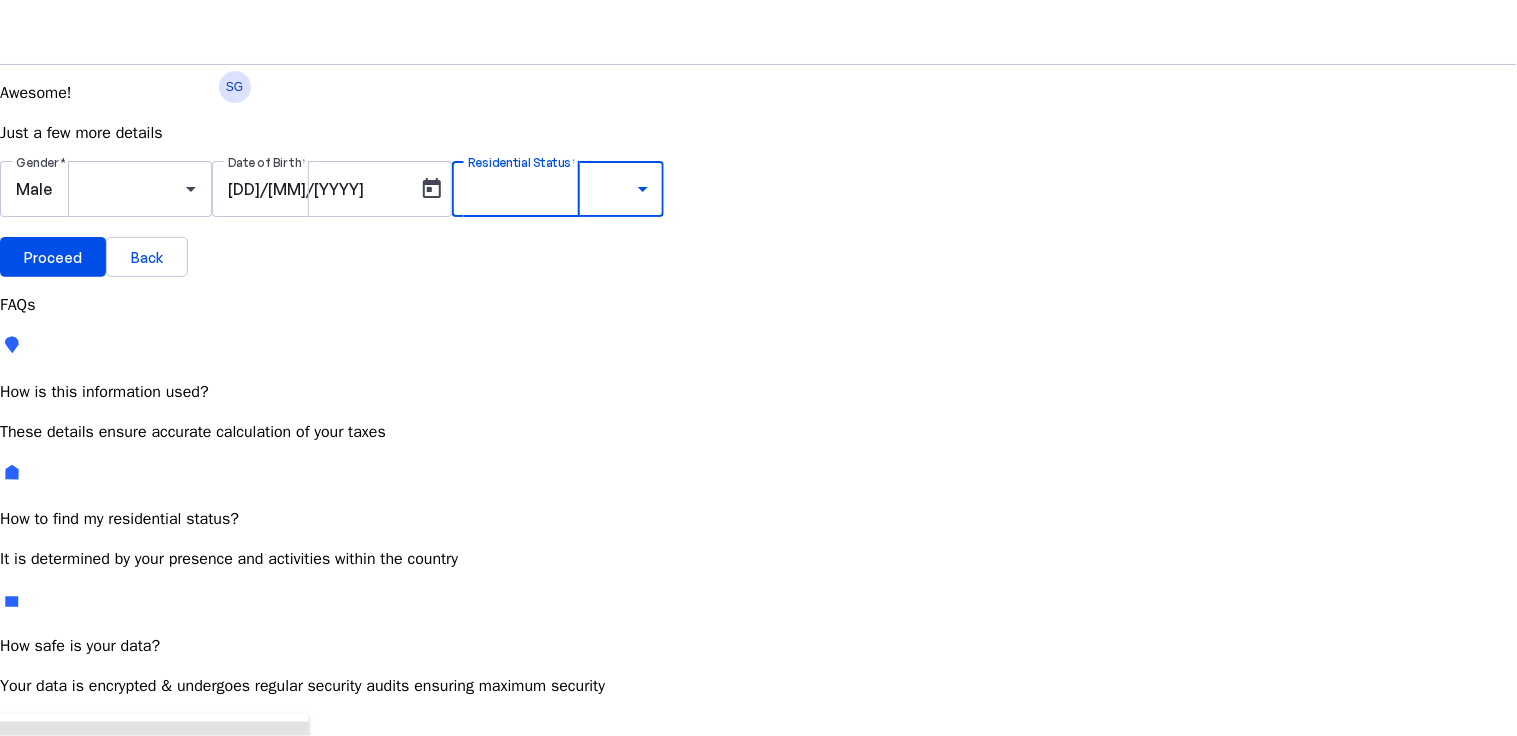 click on "Resident" at bounding box center (72, 748) 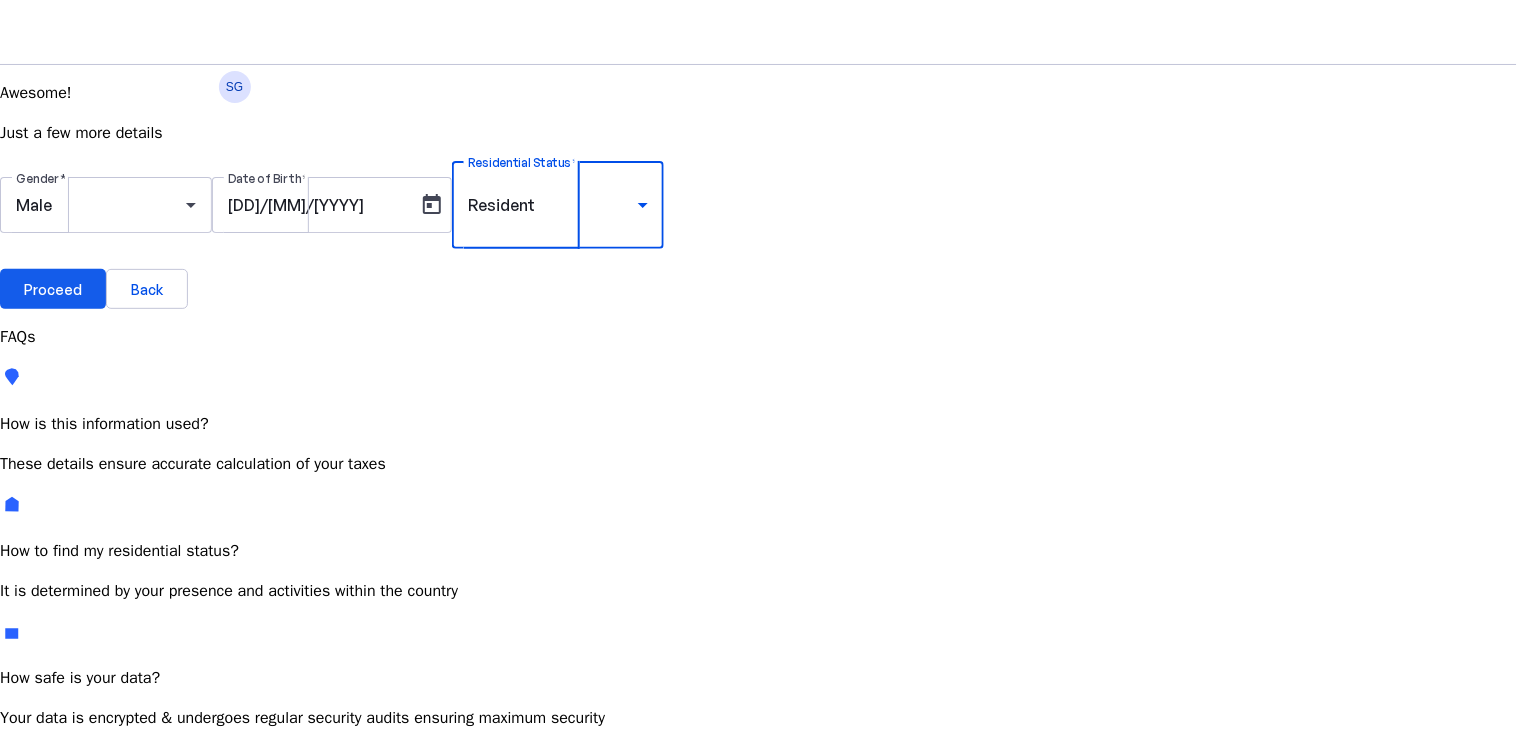 click on "Proceed" at bounding box center [53, 289] 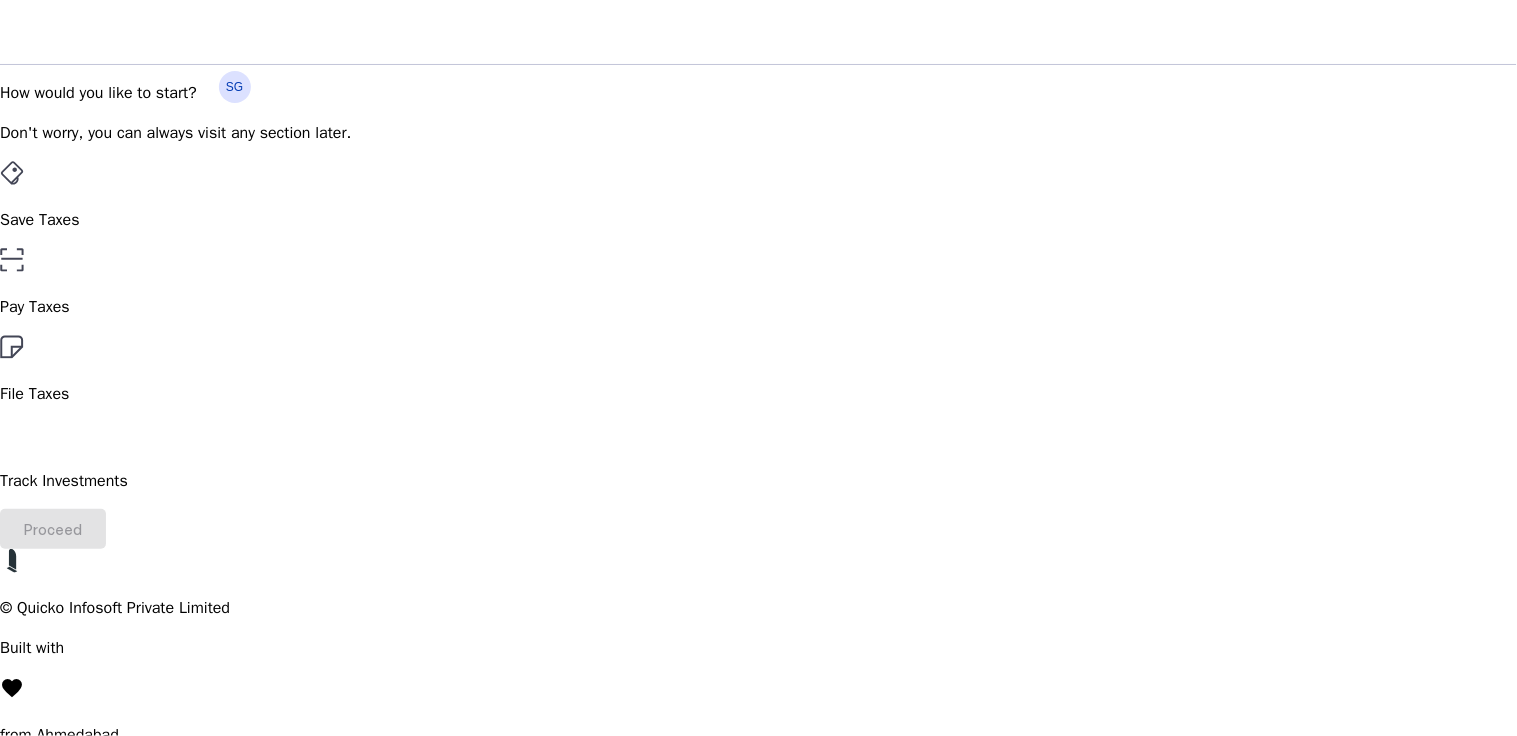 click on "File Taxes" at bounding box center (758, 220) 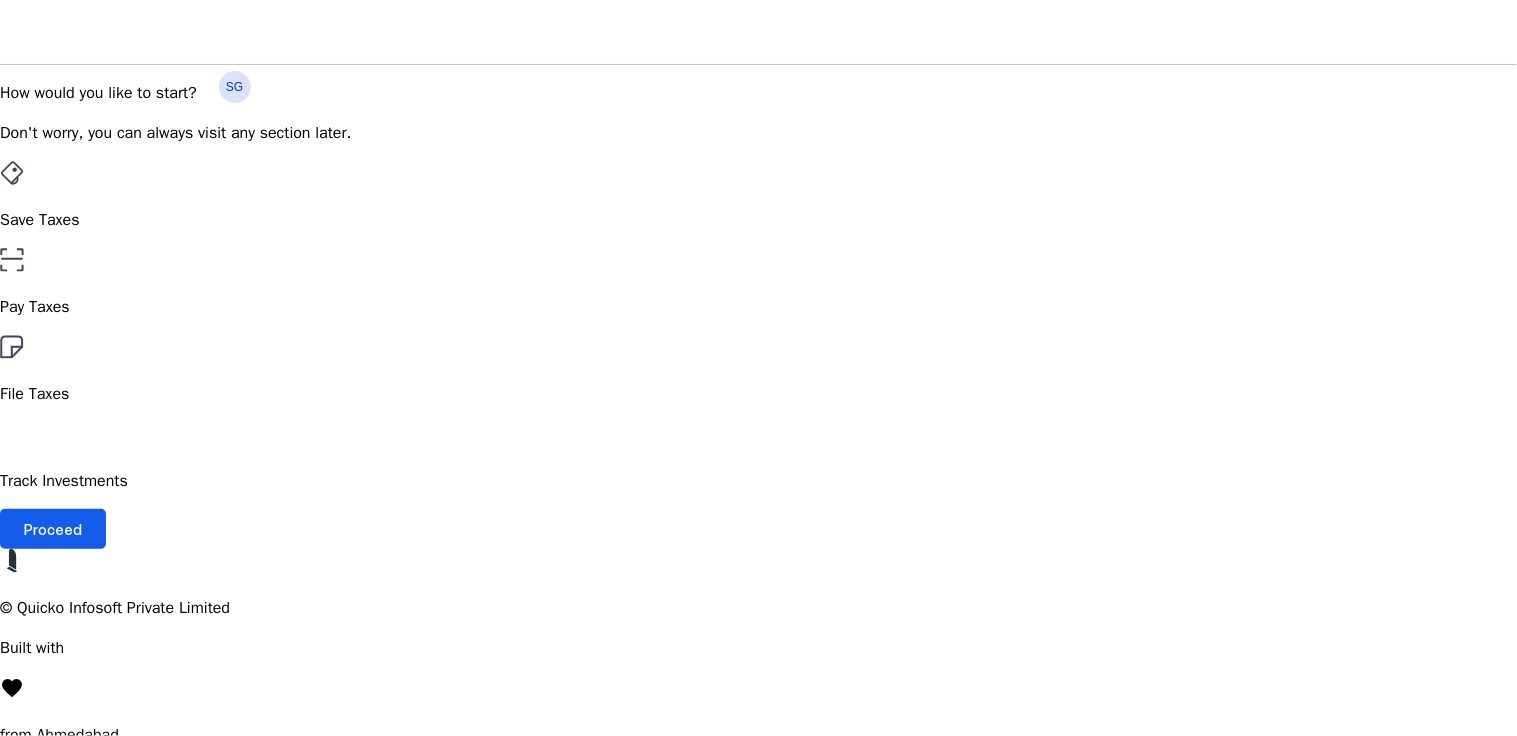click on "Proceed" at bounding box center (53, 529) 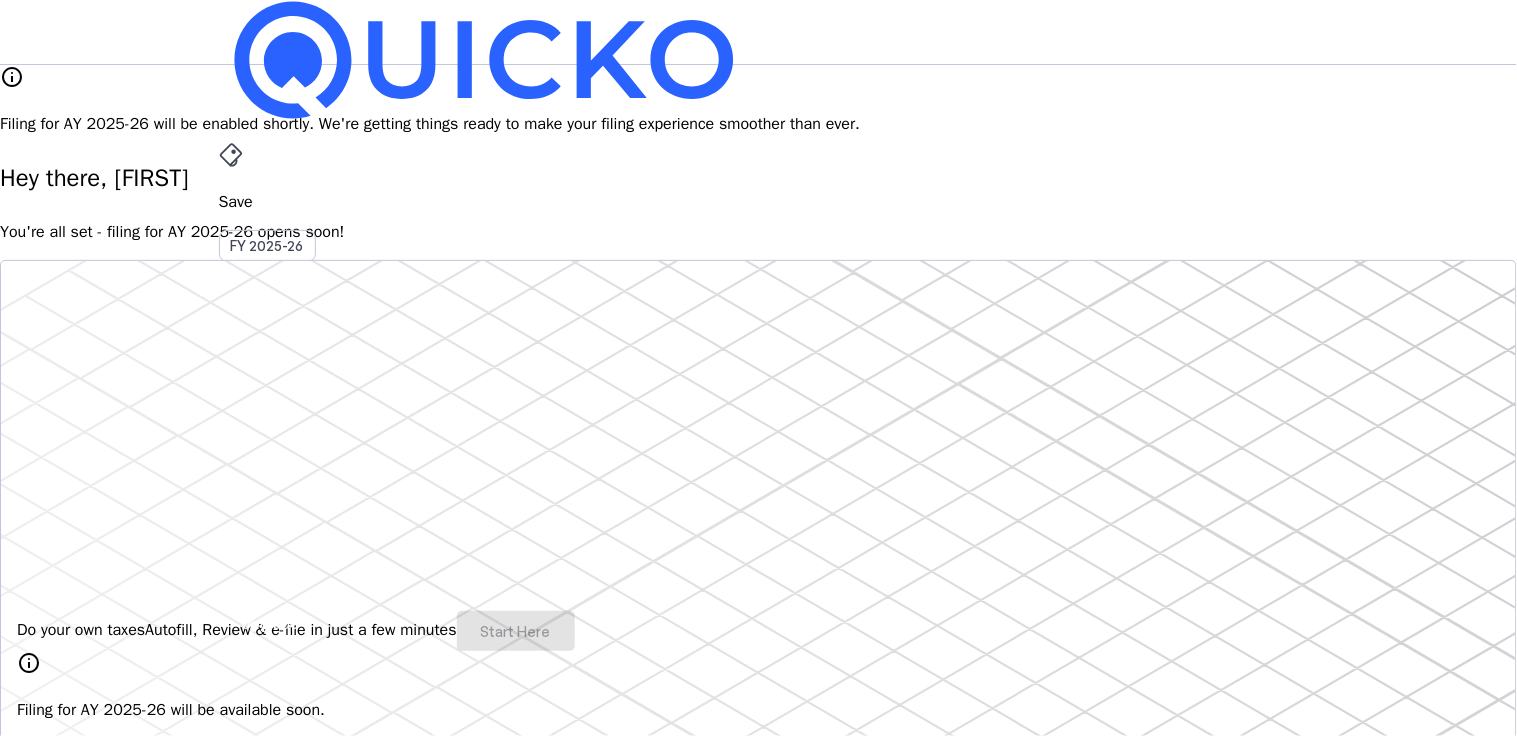 scroll, scrollTop: 370, scrollLeft: 0, axis: vertical 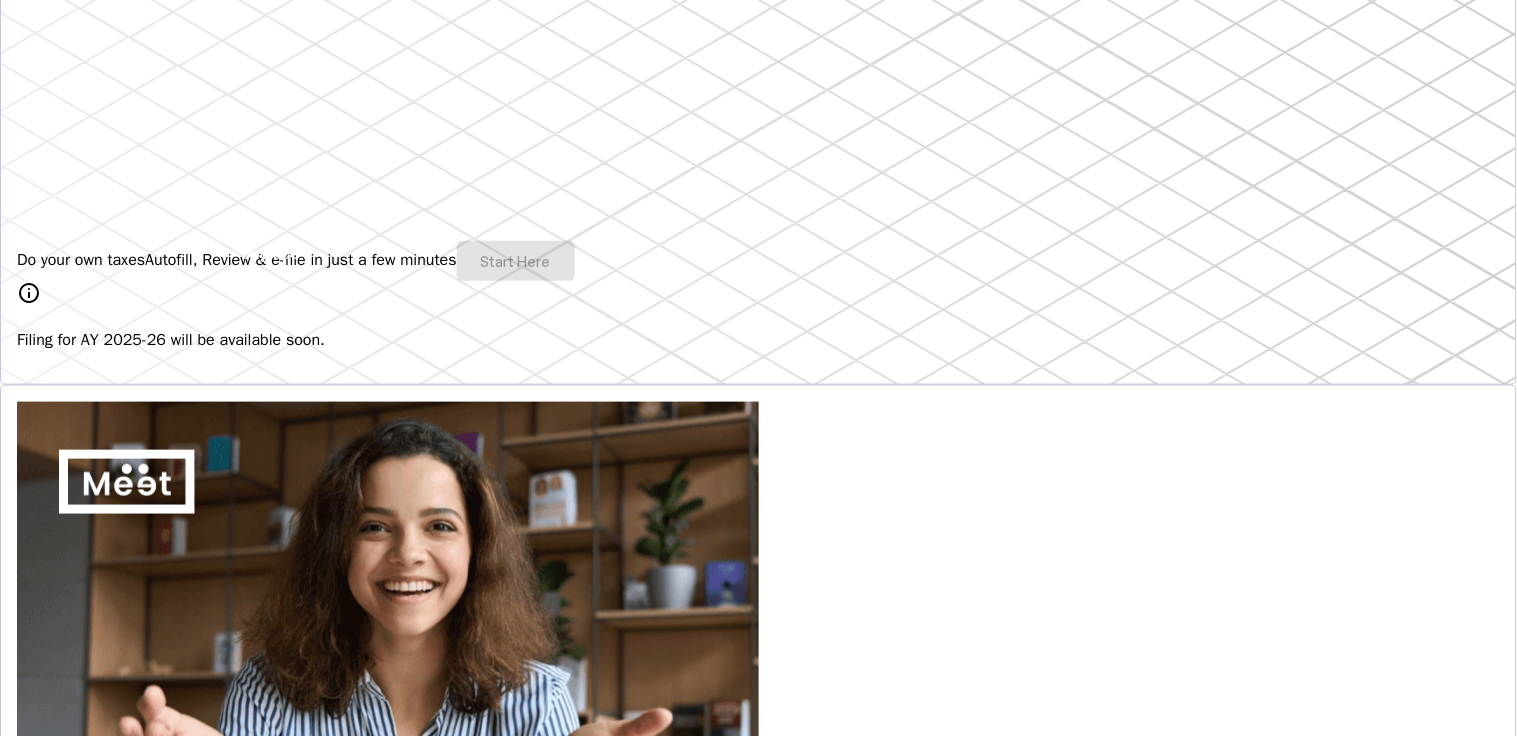 click on "info Filing for AY 2025-26 will be available soon." at bounding box center [758, 316] 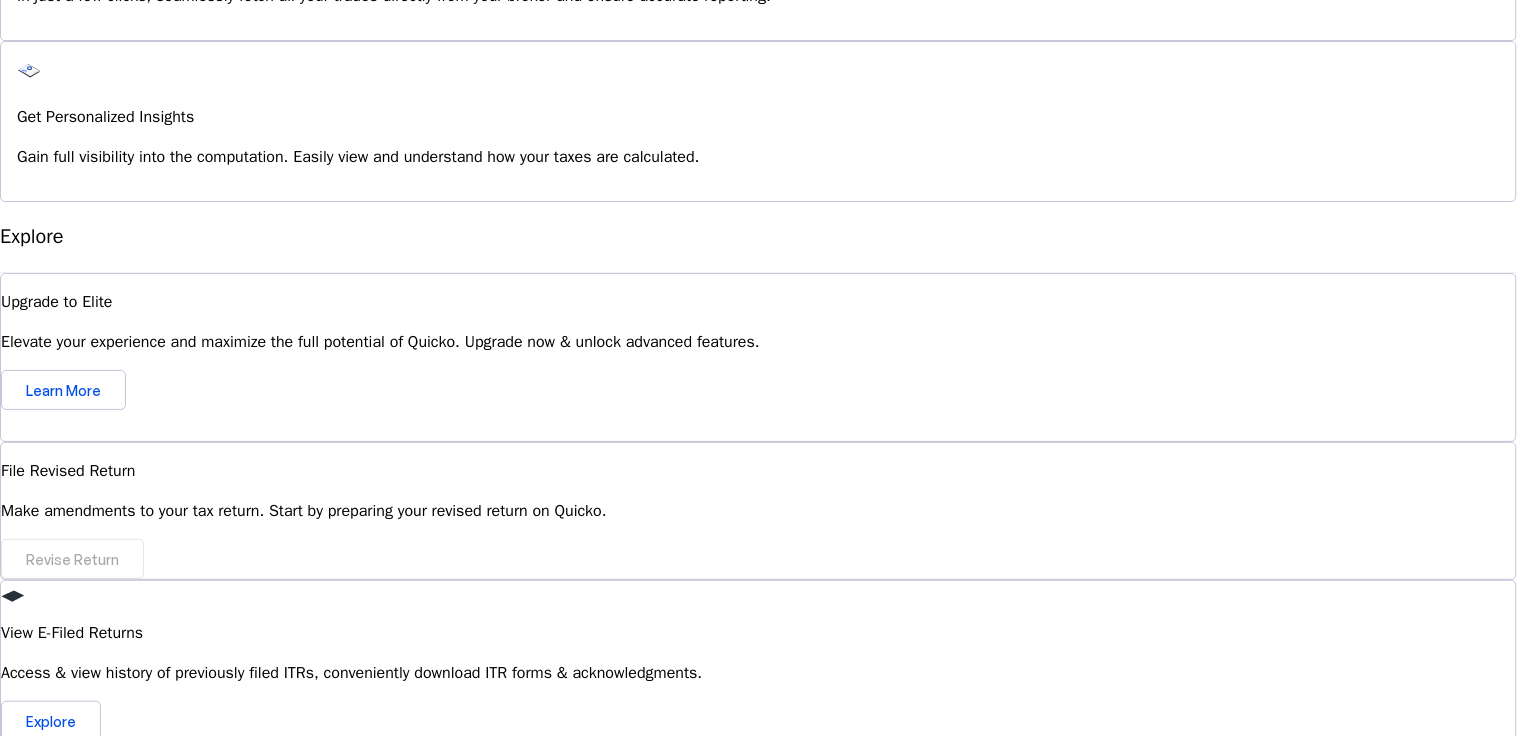 scroll, scrollTop: 0, scrollLeft: 0, axis: both 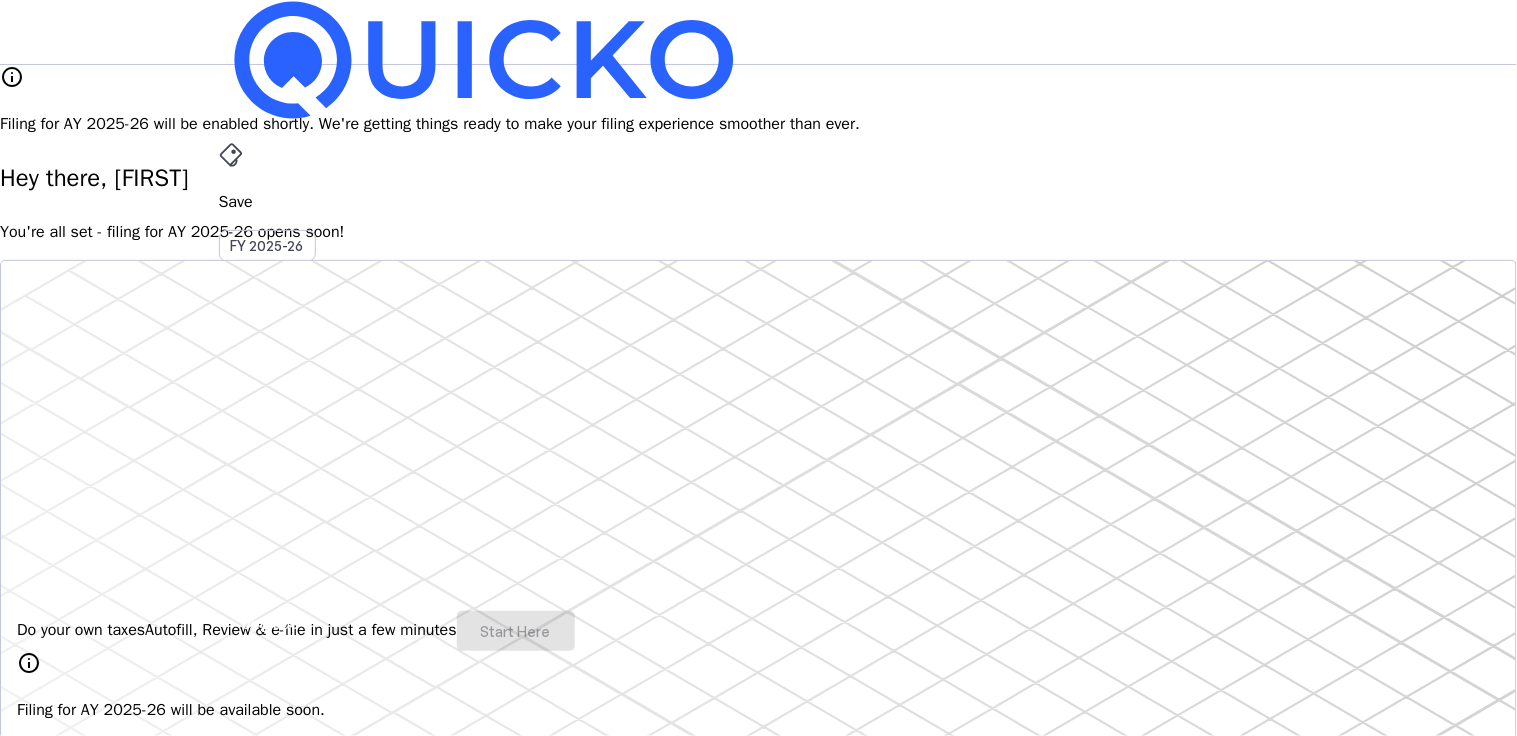 click on "File" at bounding box center (759, 408) 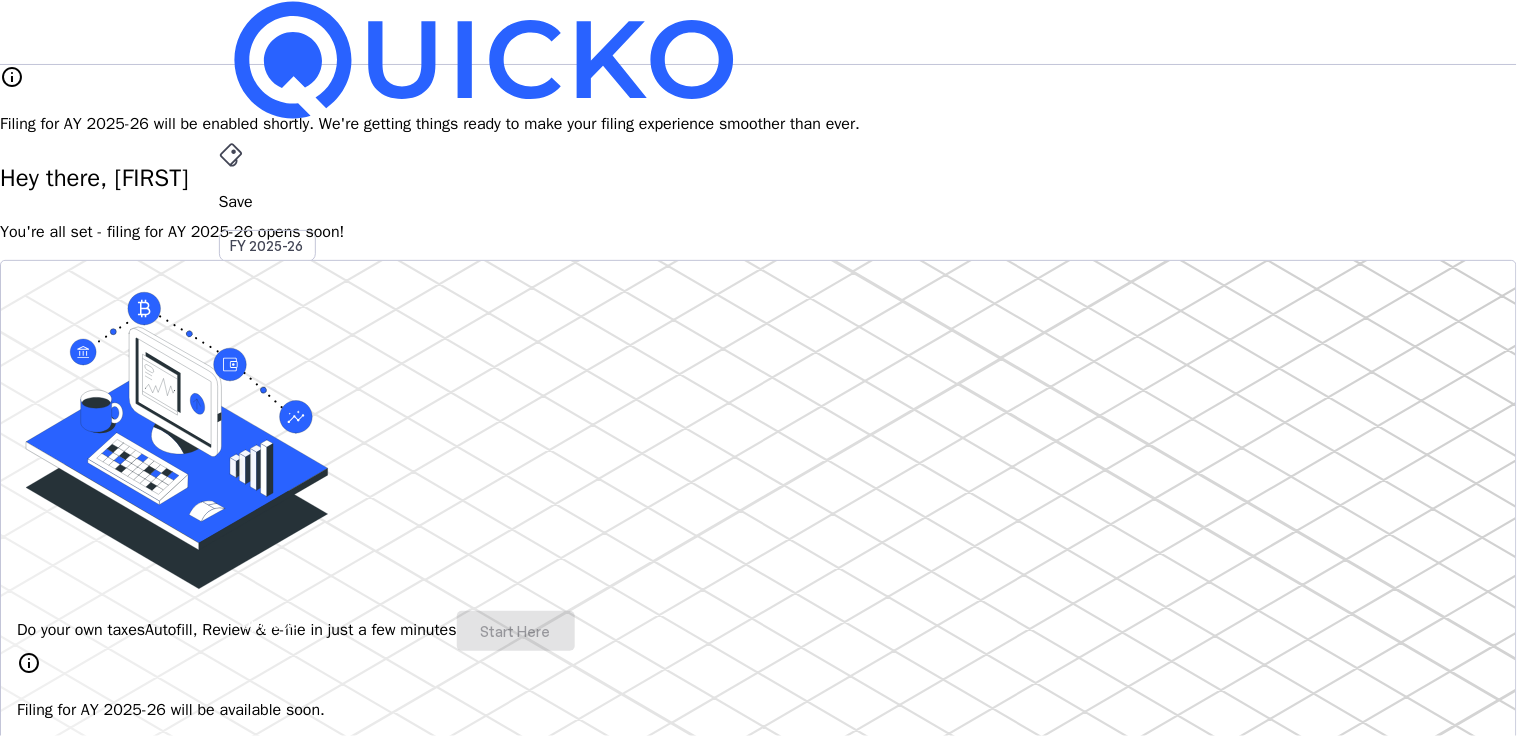 click on "AY 2025-26" at bounding box center (268, 452) 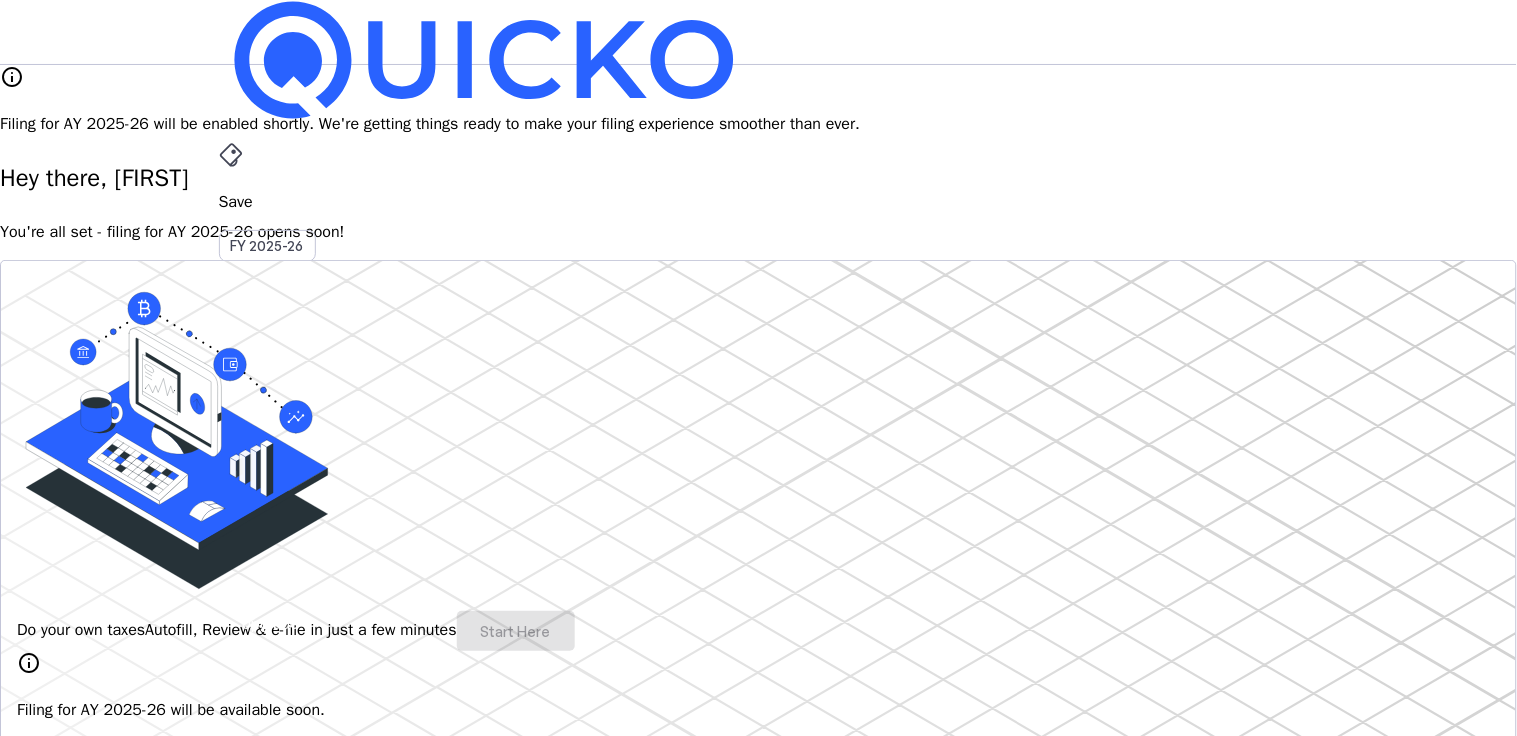 click on "AY 2025-26" at bounding box center (268, 452) 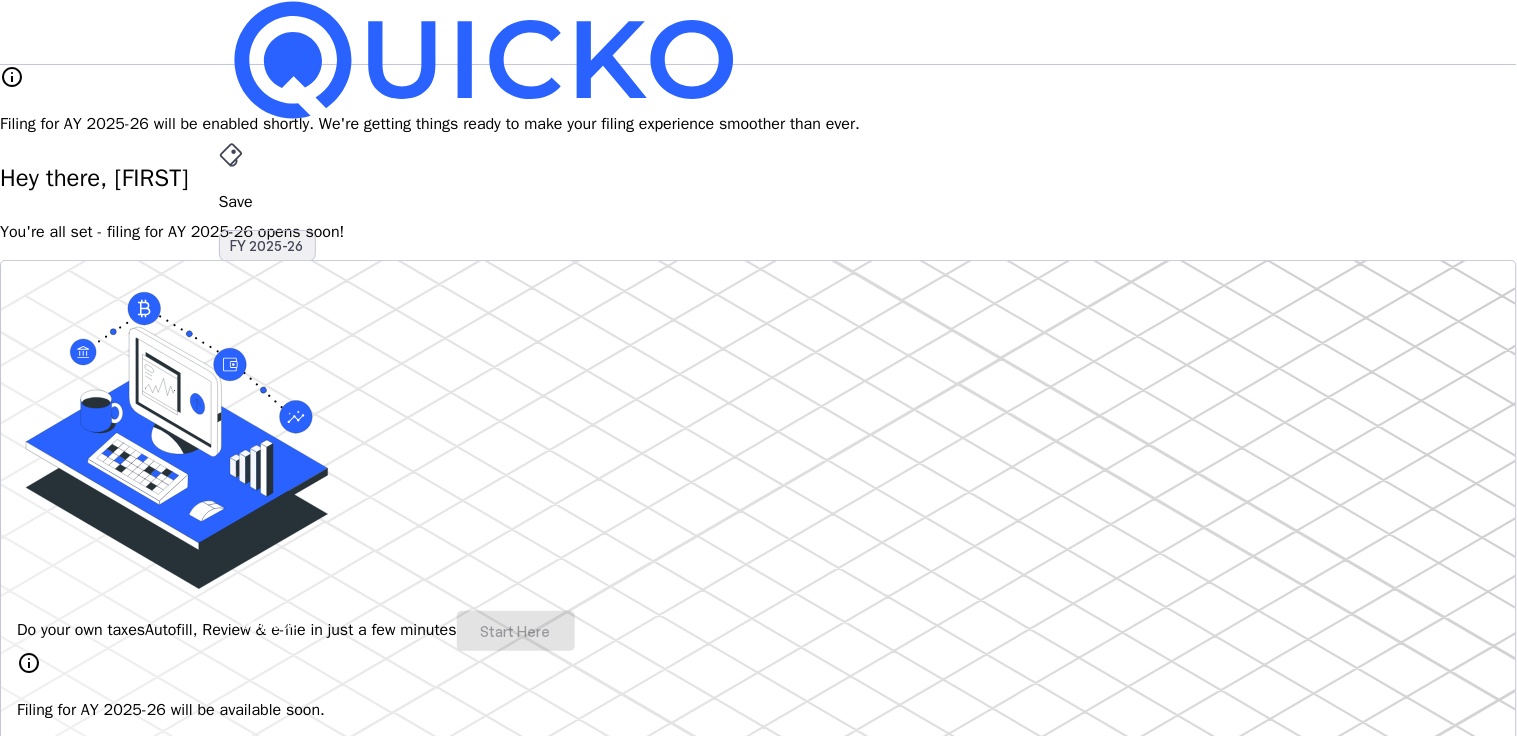 click on "FY 2025-26" at bounding box center [267, 246] 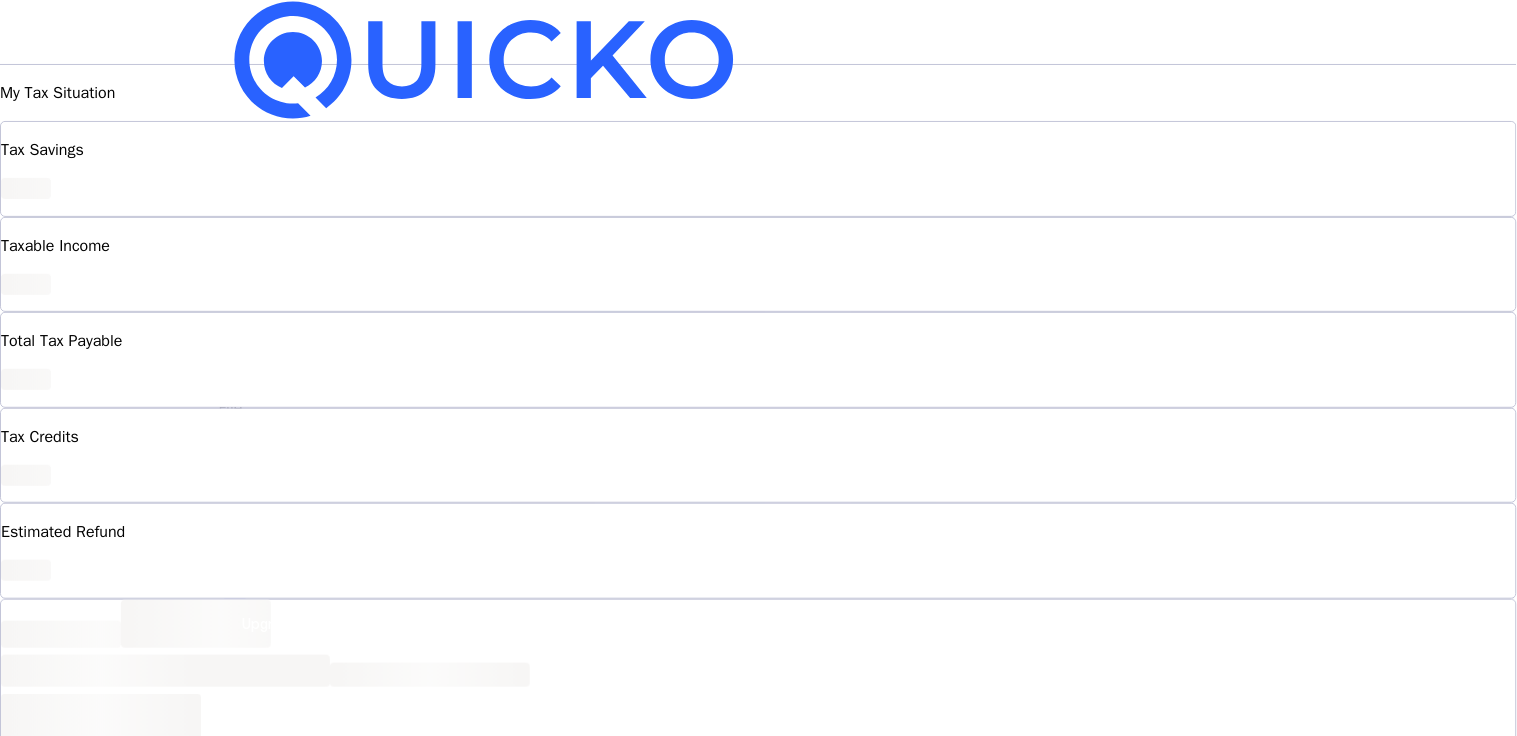 click on "FY 2025-26" at bounding box center (267, 246) 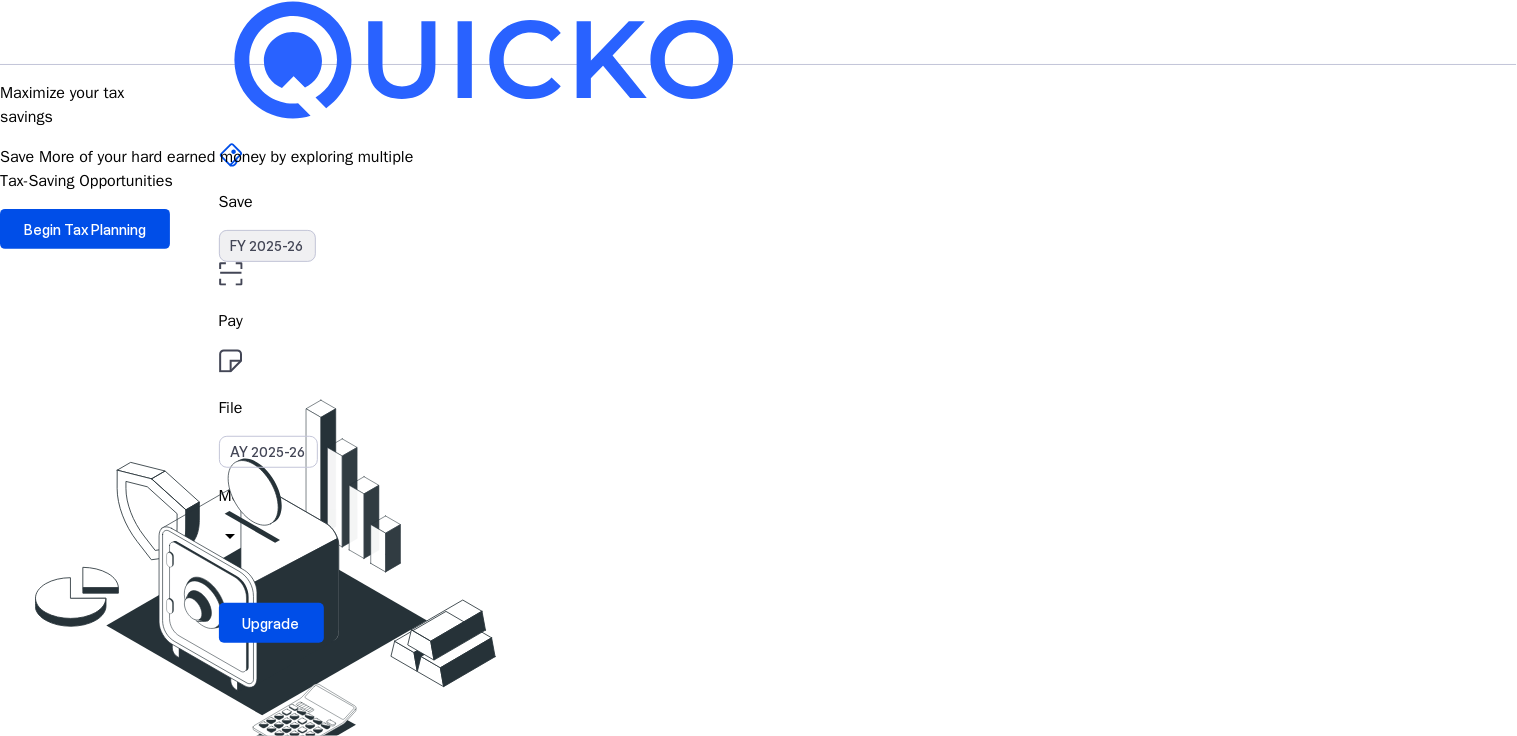 click on "FY 2025-26" at bounding box center [267, 246] 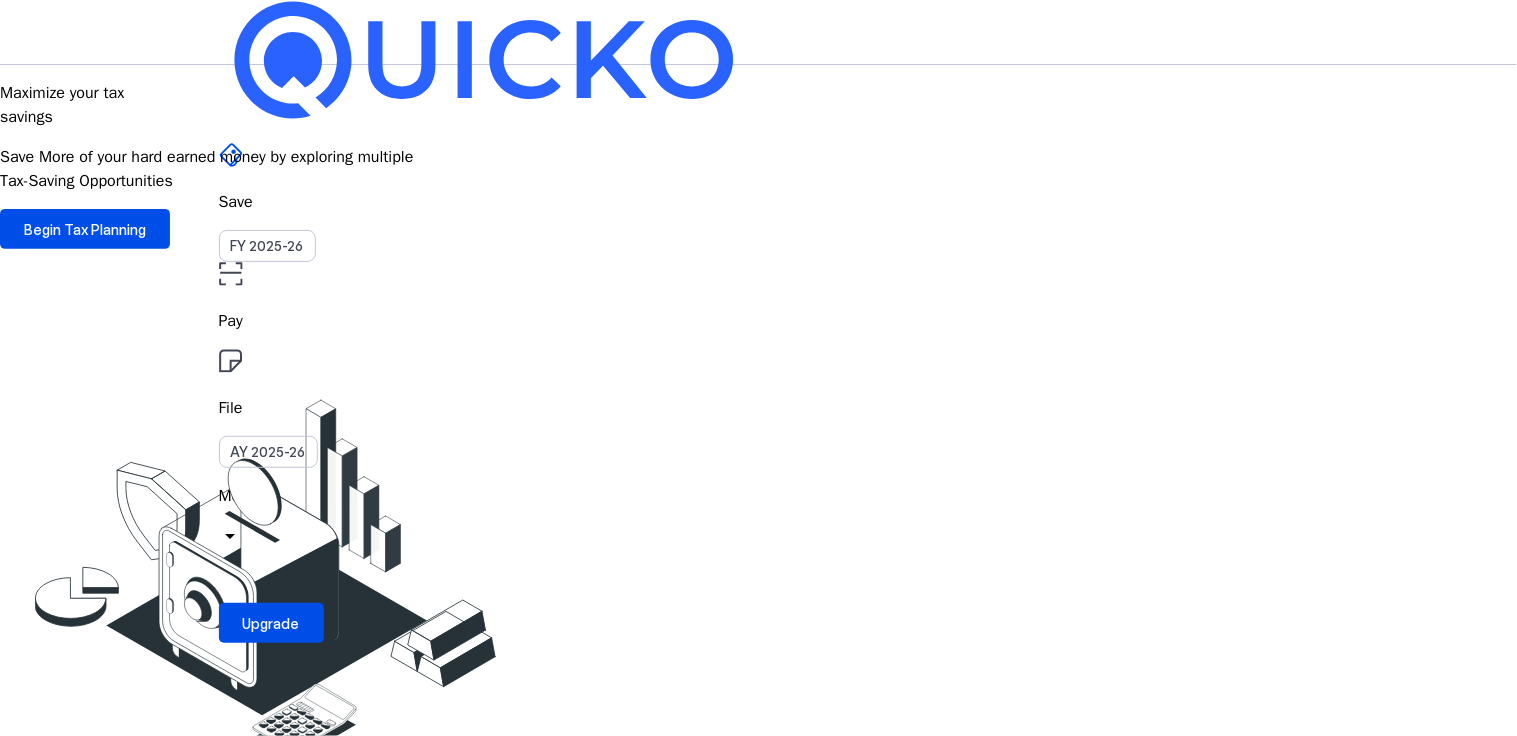 type 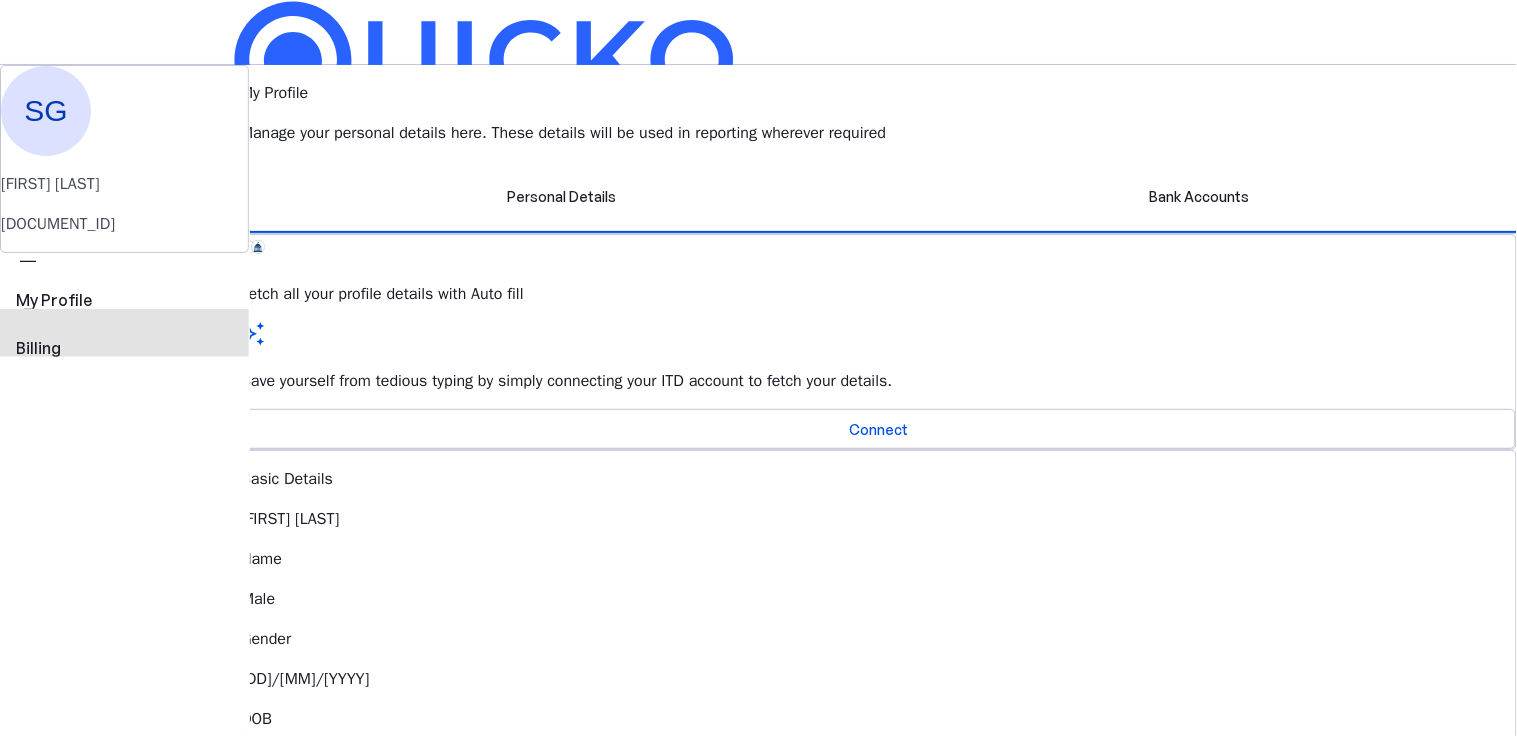 click on "Billing" at bounding box center (124, 348) 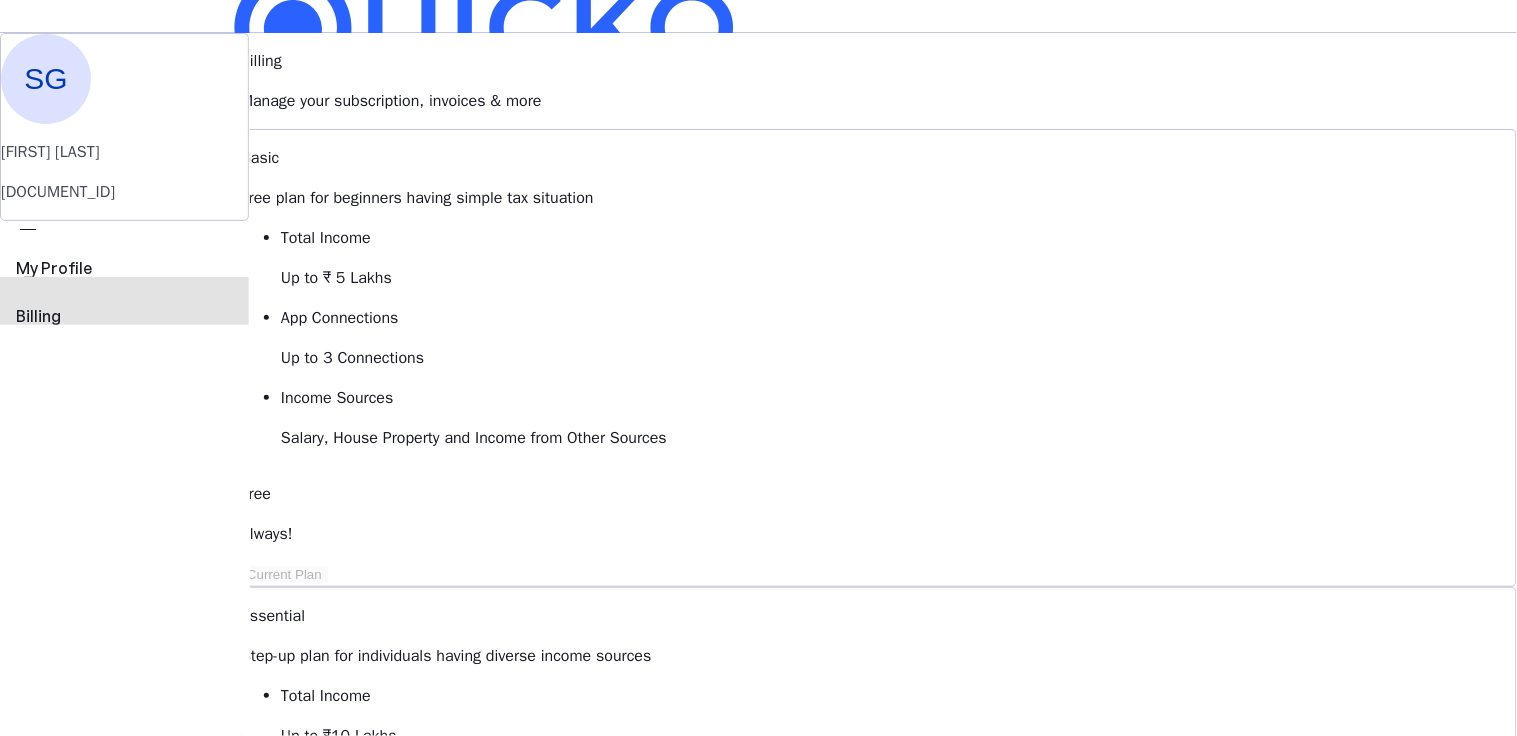 scroll, scrollTop: 0, scrollLeft: 0, axis: both 